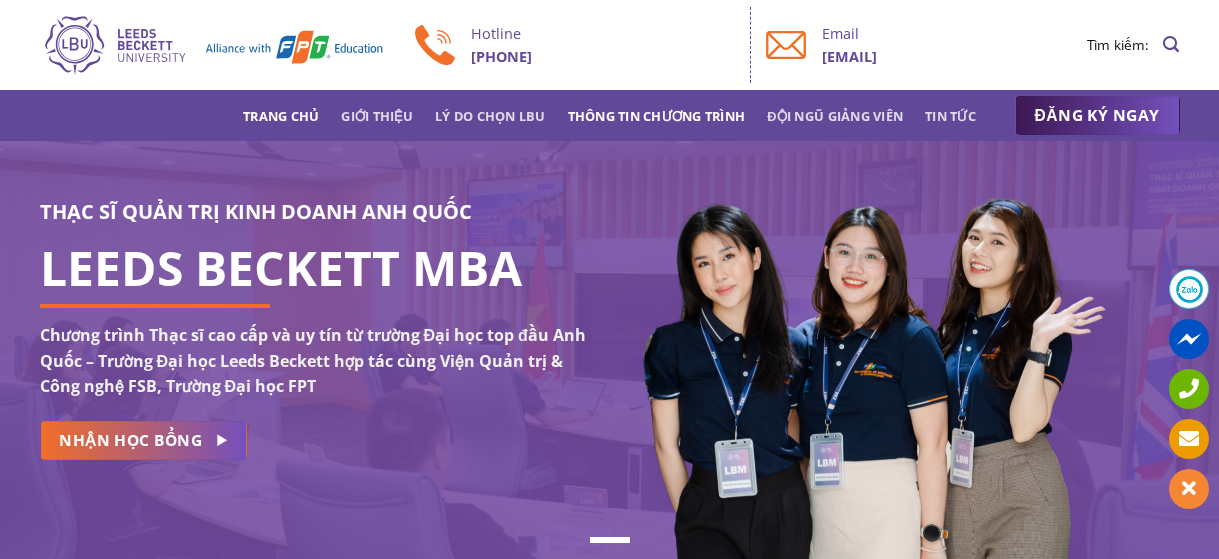 scroll, scrollTop: 0, scrollLeft: 0, axis: both 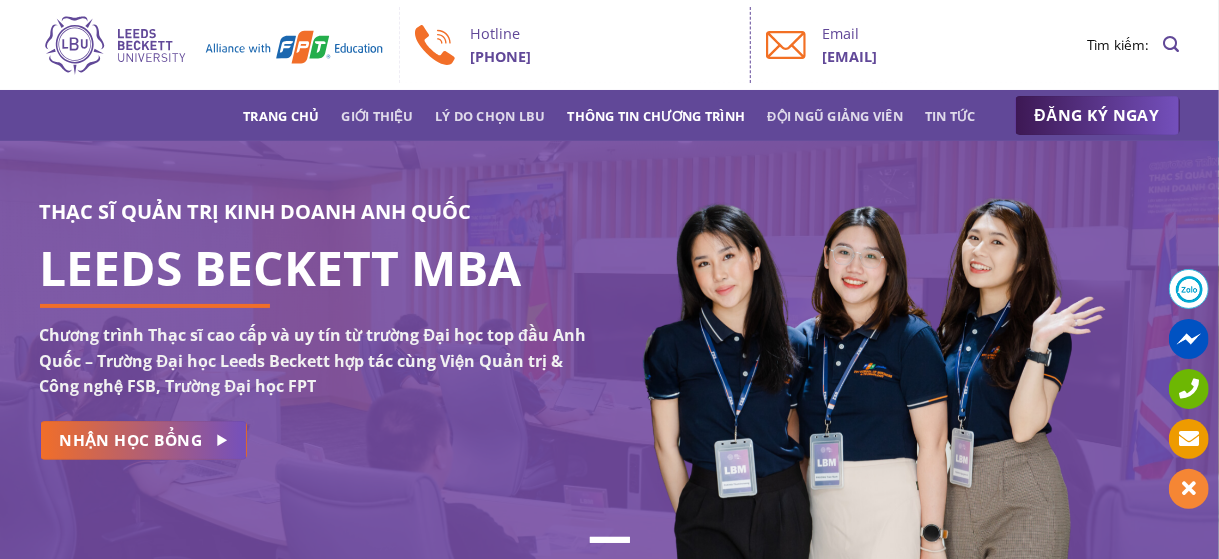 click on "Thông tin chương trình" at bounding box center (657, 116) 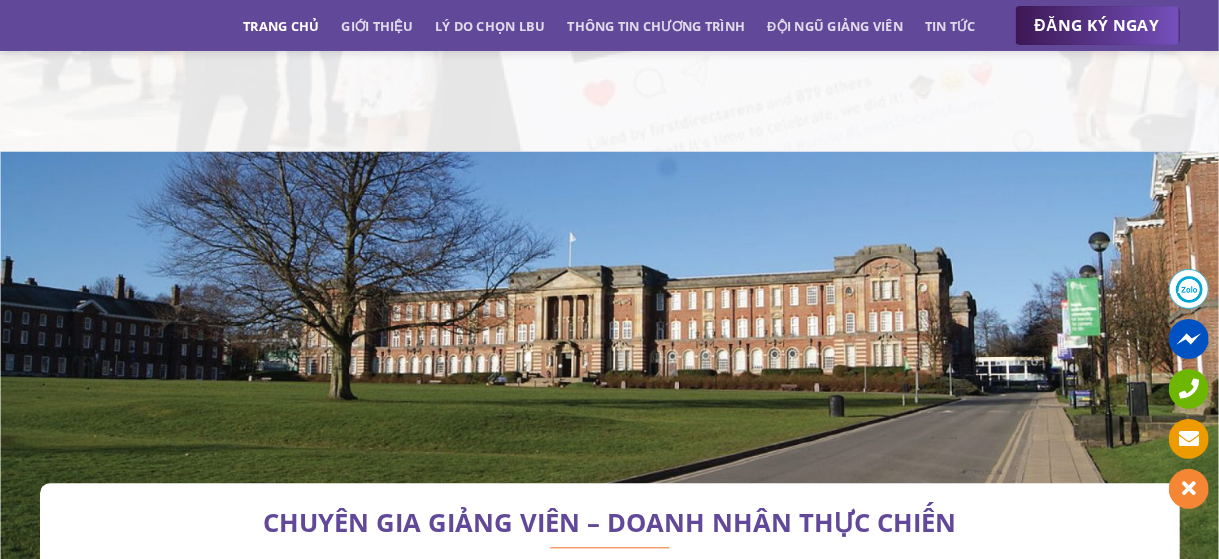 scroll, scrollTop: 6239, scrollLeft: 0, axis: vertical 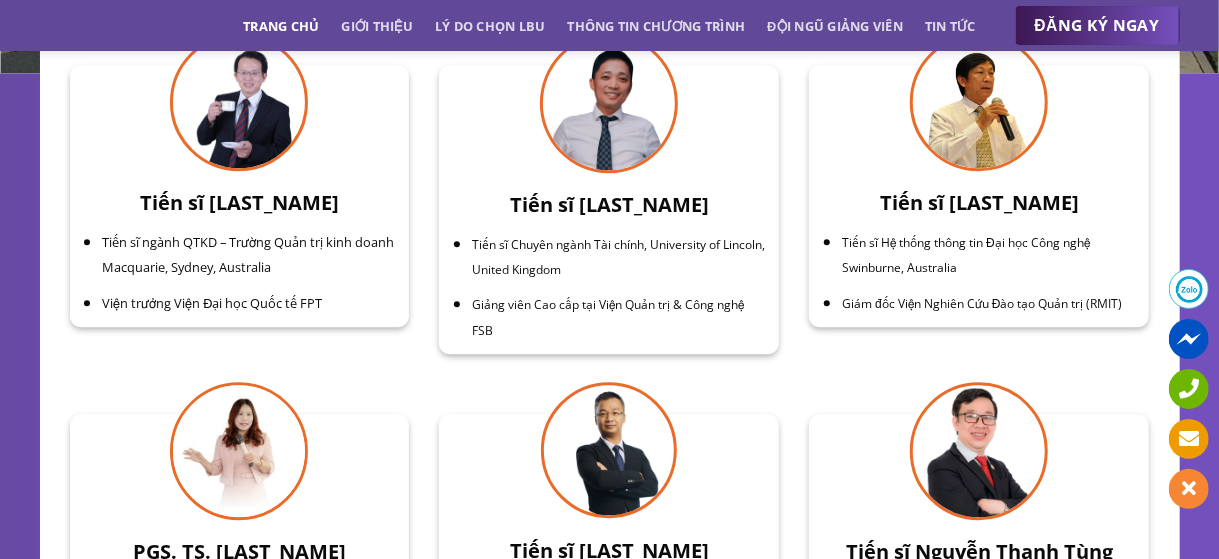 click on "Tiến sĩ ngành QTKD – Trường Quản trị kinh doanh Macquarie, Sydney, Australia" at bounding box center (248, 255) 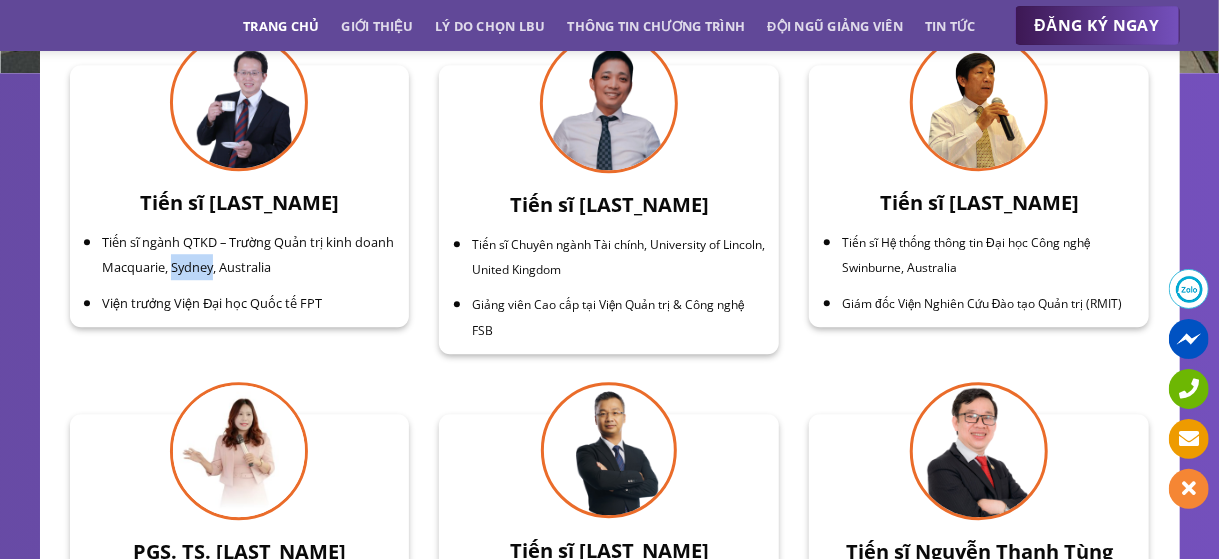 click on "Tiến sĩ ngành QTKD – Trường Quản trị kinh doanh Macquarie, Sydney, Australia" at bounding box center (248, 255) 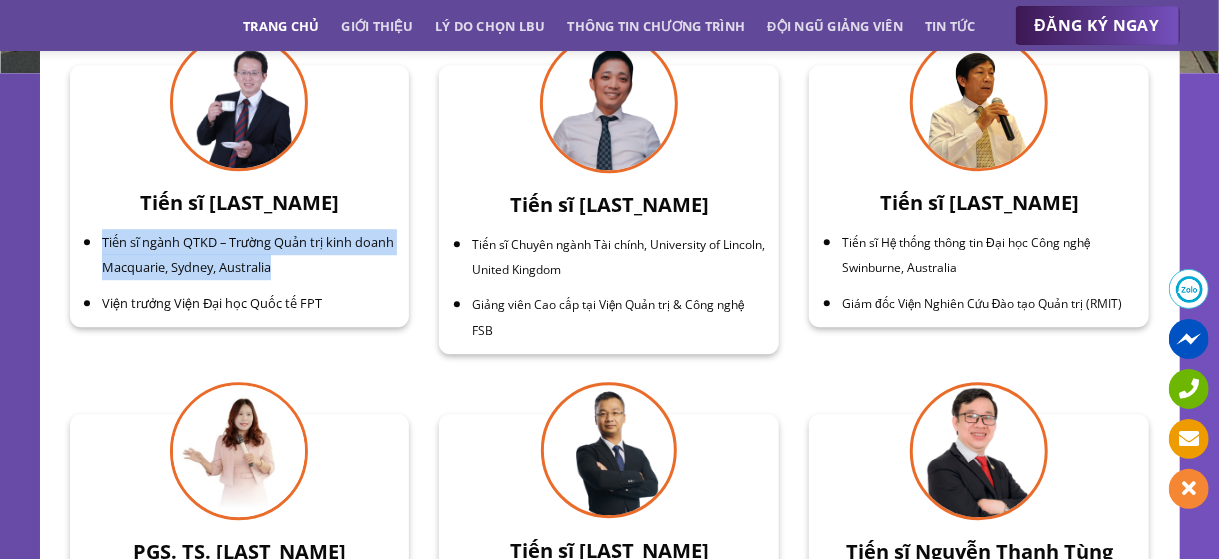 click on "Tiến sĩ ngành QTKD – Trường Quản trị kinh doanh Macquarie, Sydney, Australia" at bounding box center (248, 255) 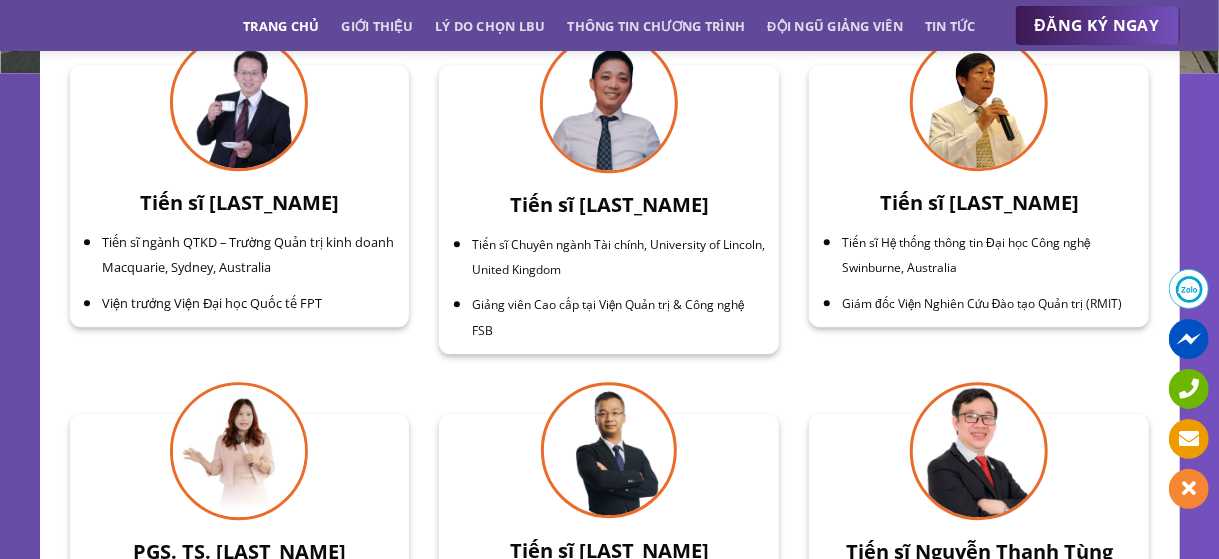 click on "Tiến sĩ [LAST_NAME]
Tiến sĩ Chuyên ngành Tài chính, University of Lincoln, United Kingdom
Giảng viên Cao cấp tại Viện Quản trị & Công nghệ FSB" at bounding box center (609, 266) 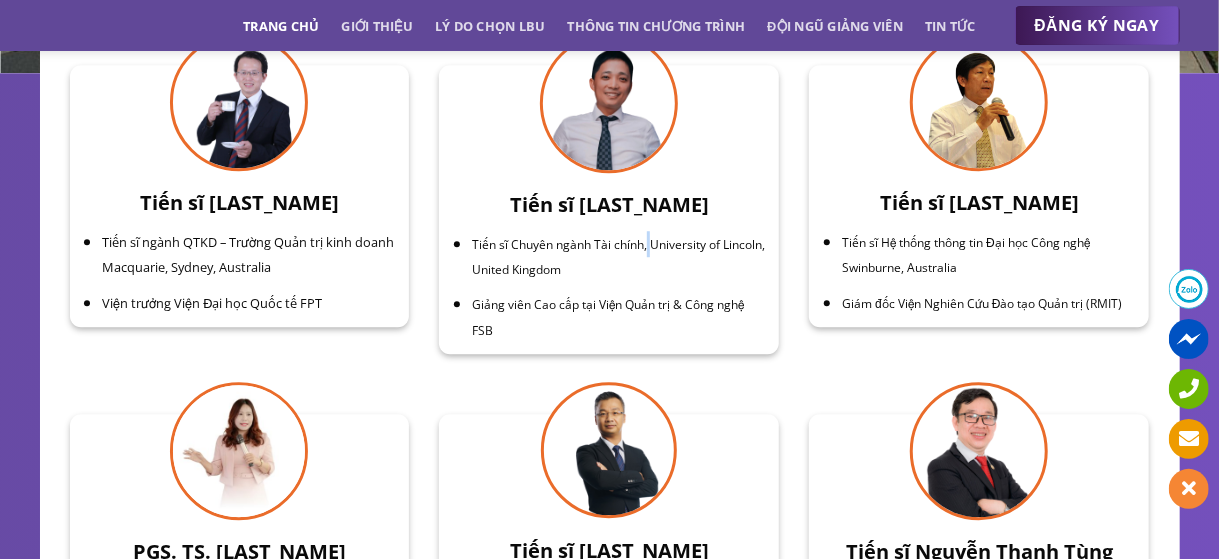 click on "Tiến sĩ Chuyên ngành Tài chính, University of Lincoln, United Kingdom" at bounding box center (618, 257) 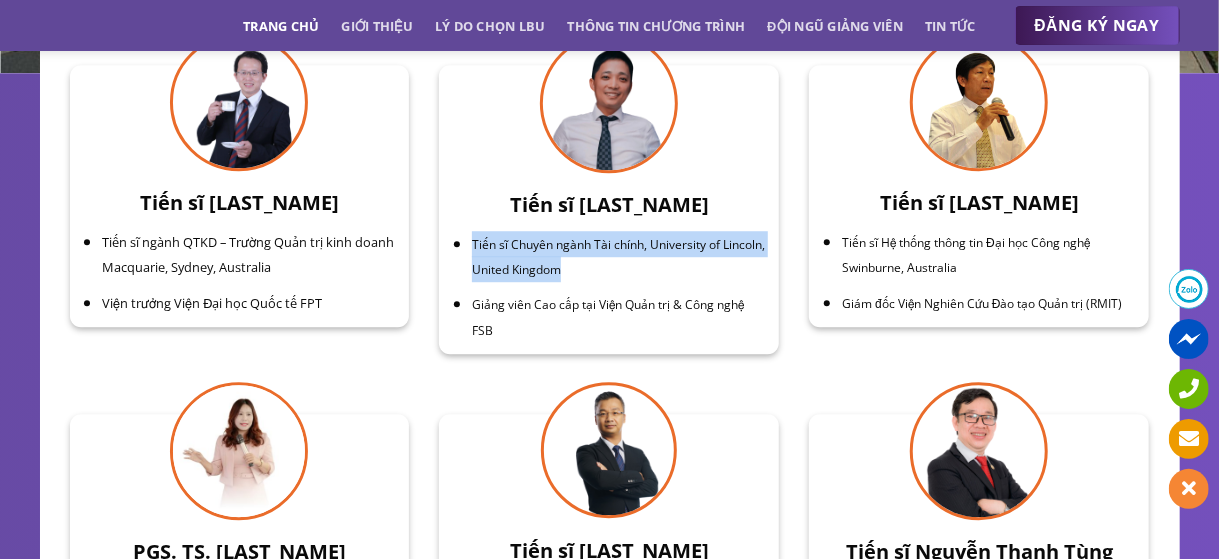 click on "Tiến sĩ Chuyên ngành Tài chính, University of Lincoln, United Kingdom" at bounding box center (618, 257) 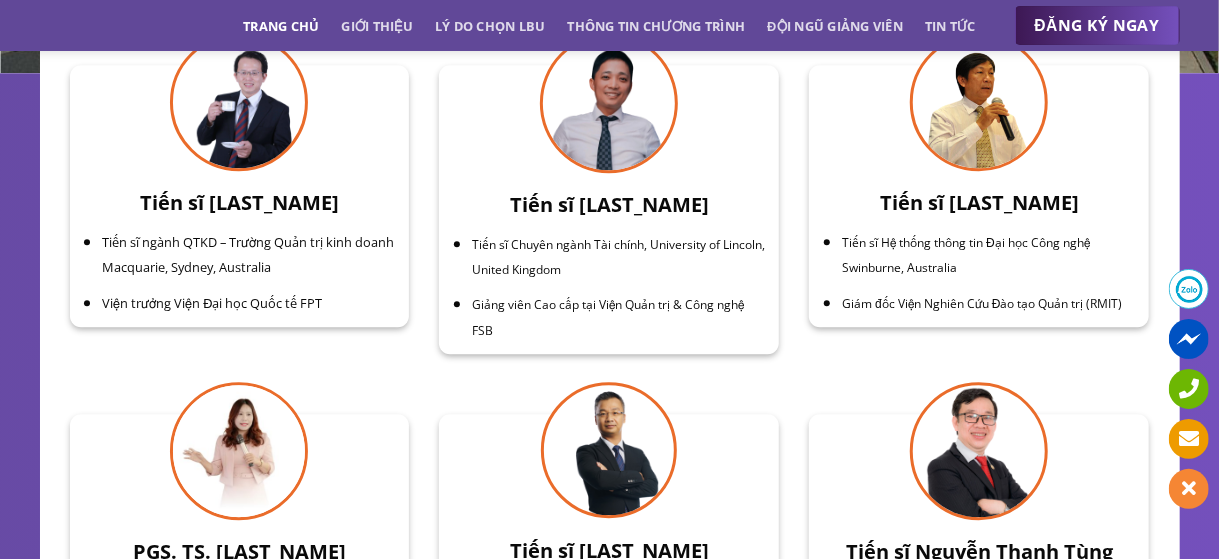 click on "Tiến sĩ Chuyên ngành Tài chính, University of Lincoln, United Kingdom" at bounding box center [618, 257] 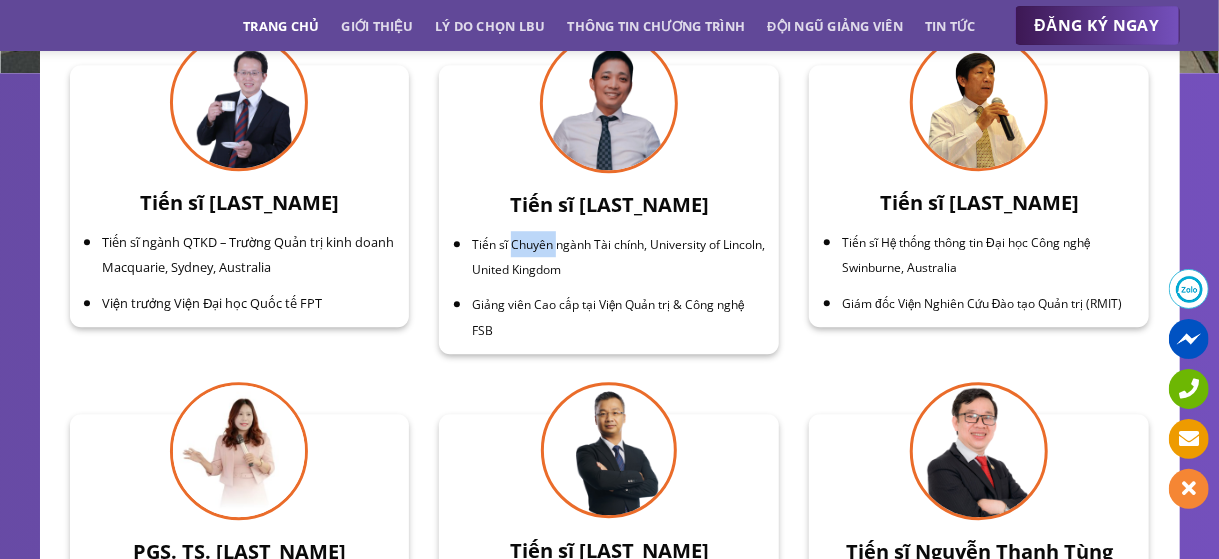 click on "Tiến sĩ Chuyên ngành Tài chính, University of Lincoln, United Kingdom" at bounding box center (618, 257) 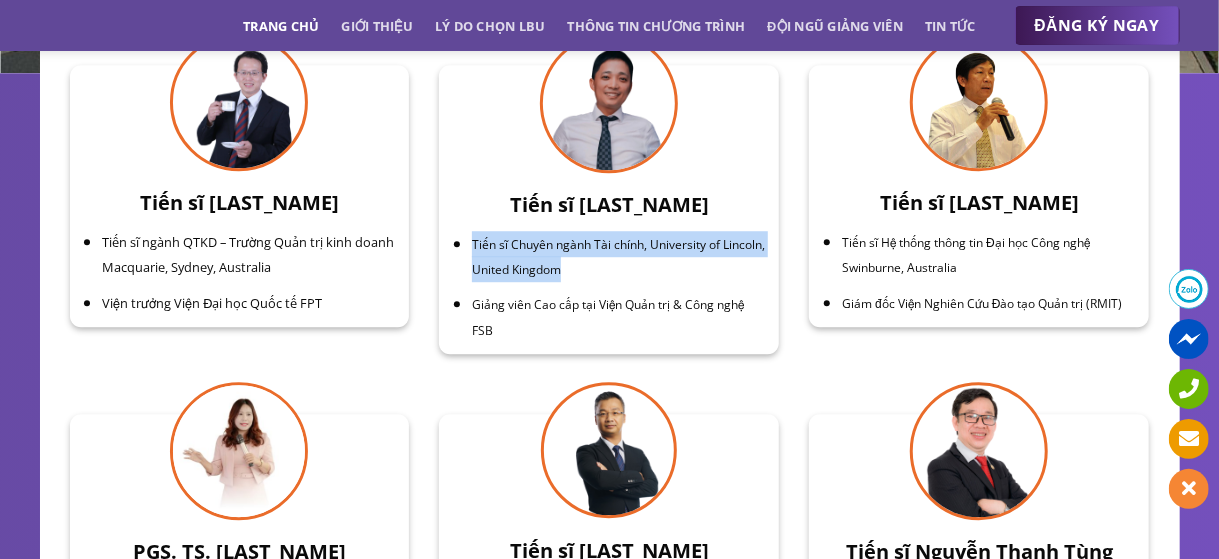 click on "Tiến sĩ Chuyên ngành Tài chính, University of Lincoln, United Kingdom" at bounding box center [618, 257] 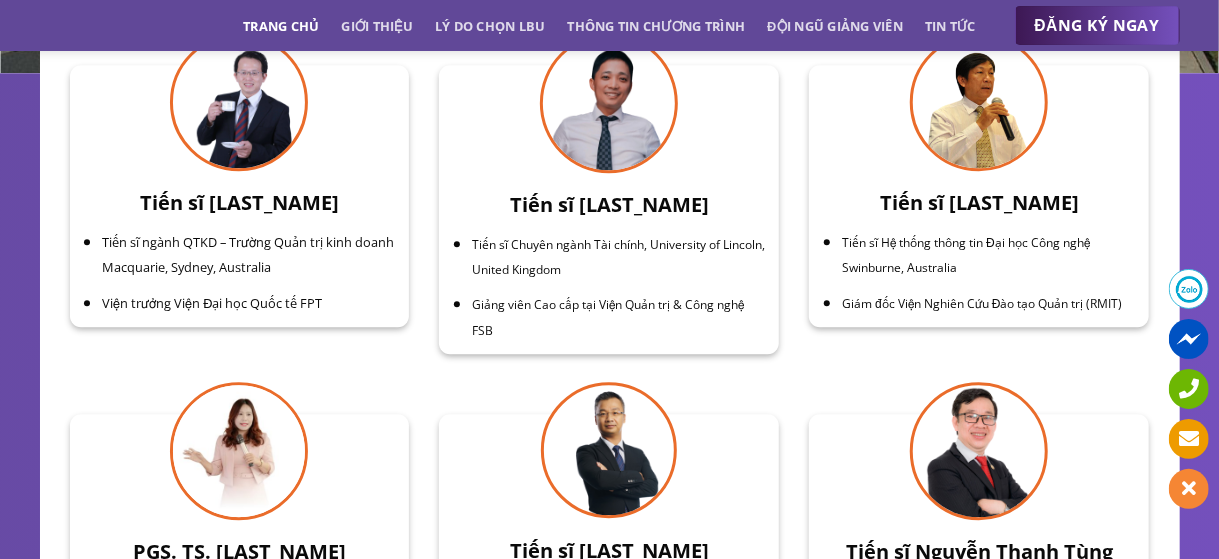 click on "Tiến sĩ Hệ thống thông tin Đại học Công nghệ Swinburne, Australia" at bounding box center [989, 254] 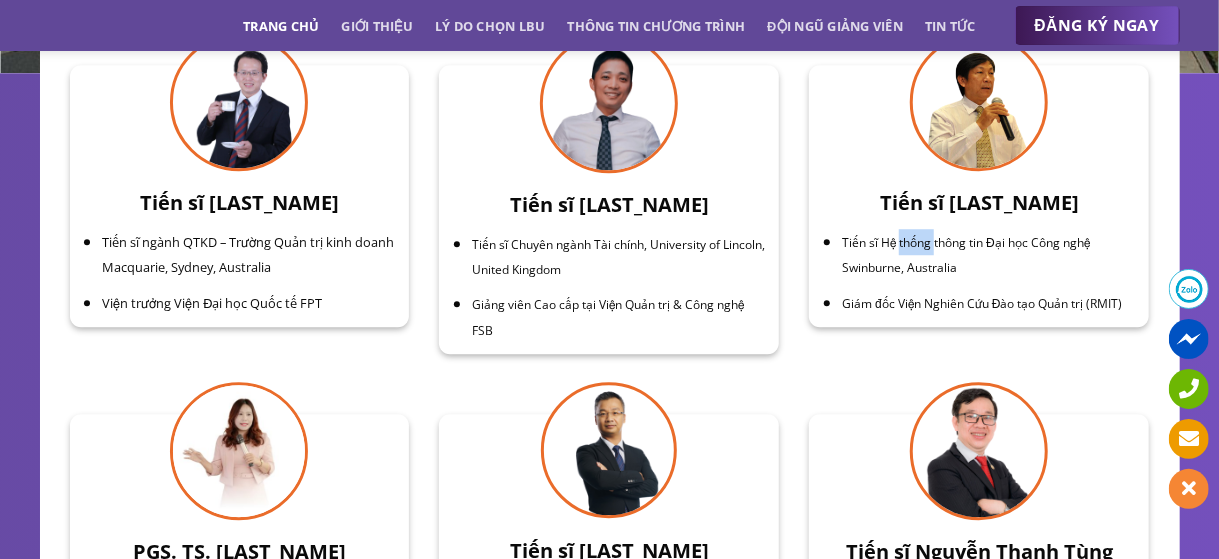 click on "Tiến sĩ Hệ thống thông tin Đại học Công nghệ Swinburne, Australia" at bounding box center [989, 254] 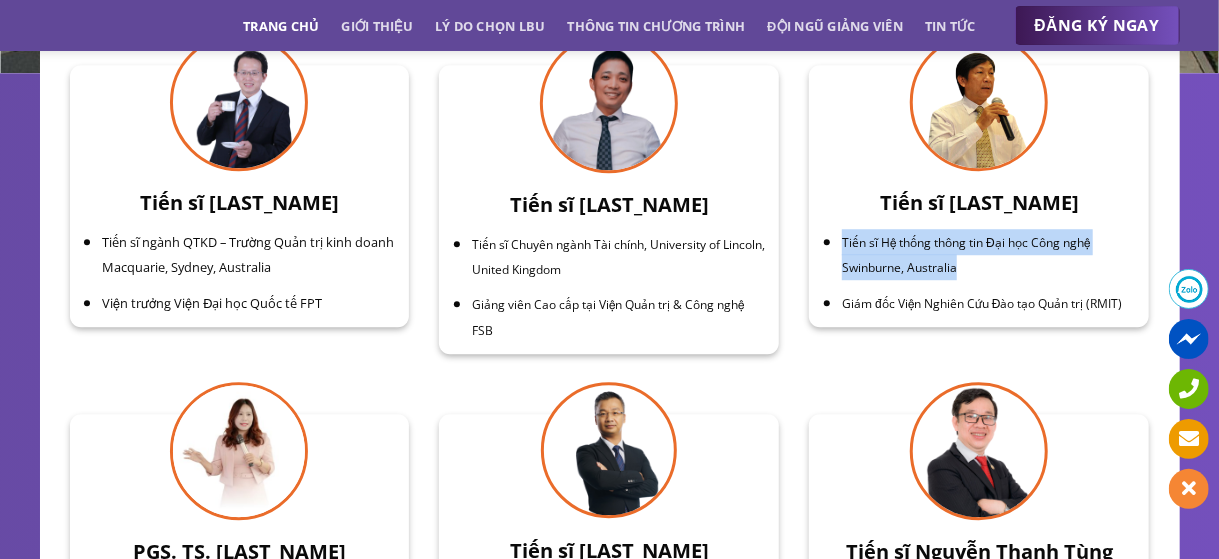 click on "Tiến sĩ Hệ thống thông tin Đại học Công nghệ Swinburne, Australia" at bounding box center [989, 254] 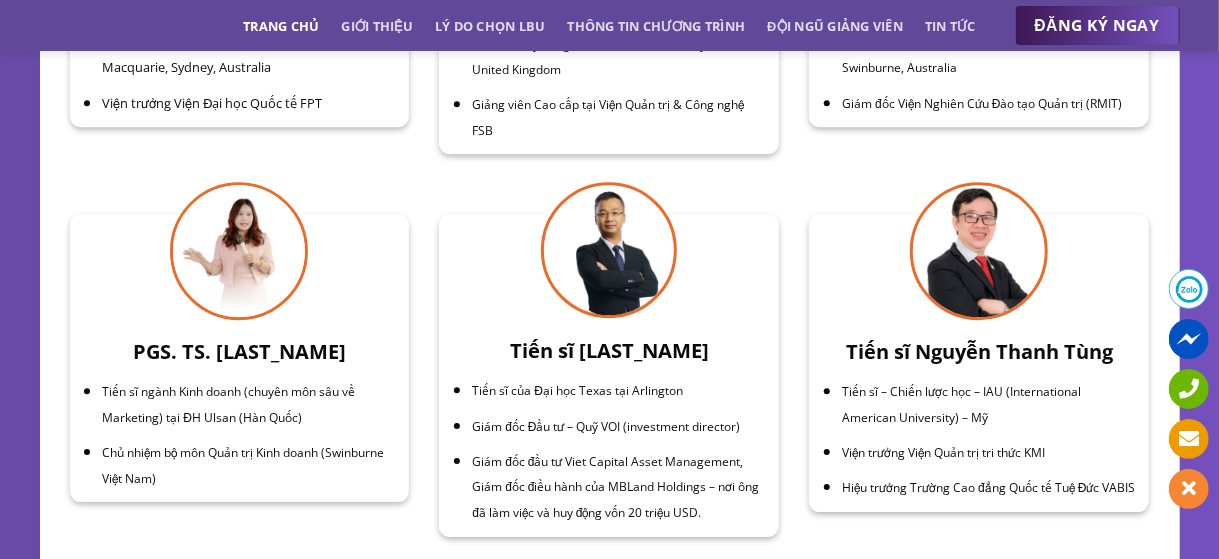 click on "Tiến sĩ ngành Kinh doanh (chuyên môn sâu về Marketing) tại ĐH Ulsan (Hàn Quốc)" at bounding box center (228, 404) 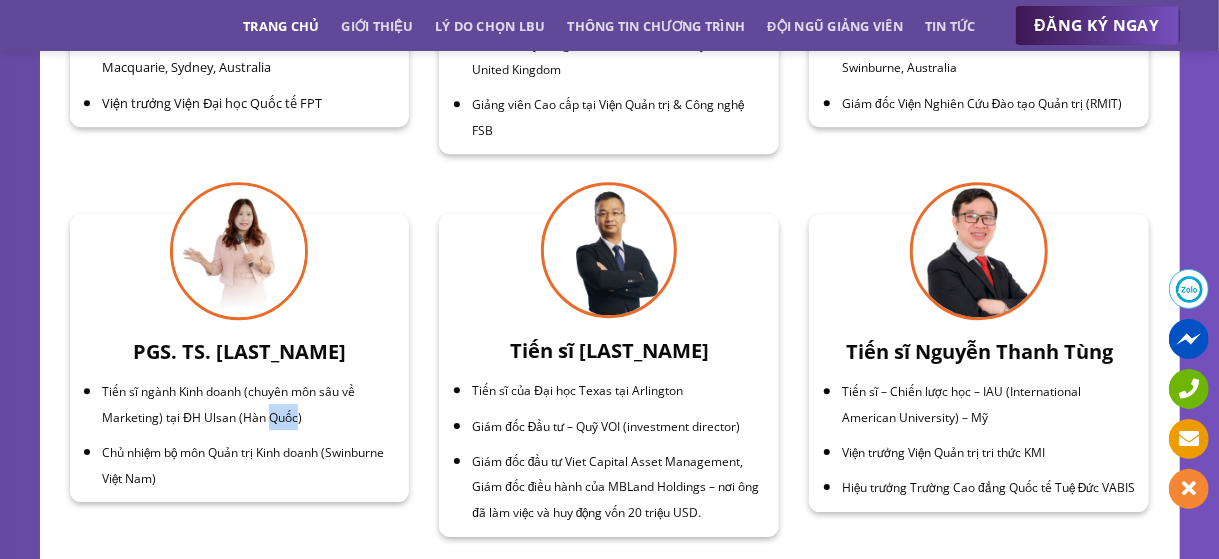 click on "Tiến sĩ ngành Kinh doanh (chuyên môn sâu về Marketing) tại ĐH Ulsan (Hàn Quốc)" at bounding box center [228, 404] 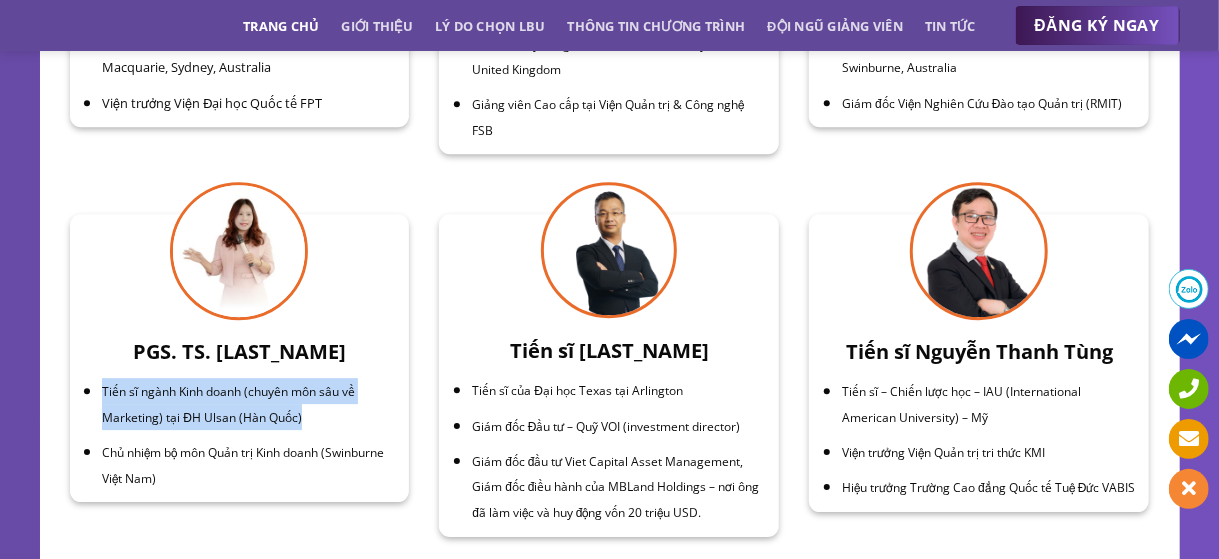 click on "Tiến sĩ ngành Kinh doanh (chuyên môn sâu về Marketing) tại ĐH Ulsan (Hàn Quốc)" at bounding box center (228, 404) 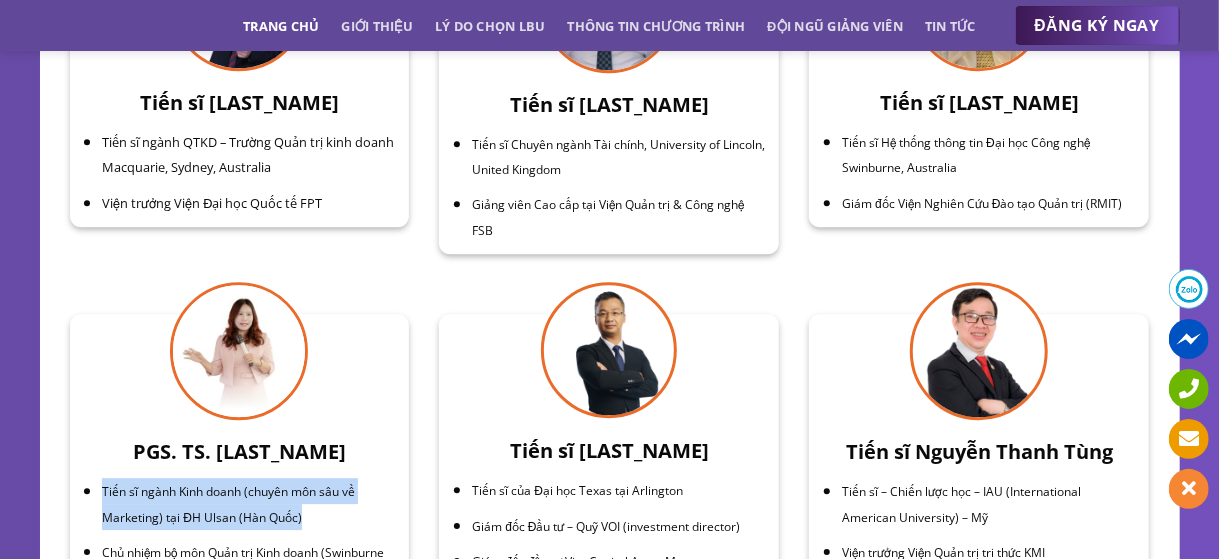 scroll, scrollTop: 6139, scrollLeft: 0, axis: vertical 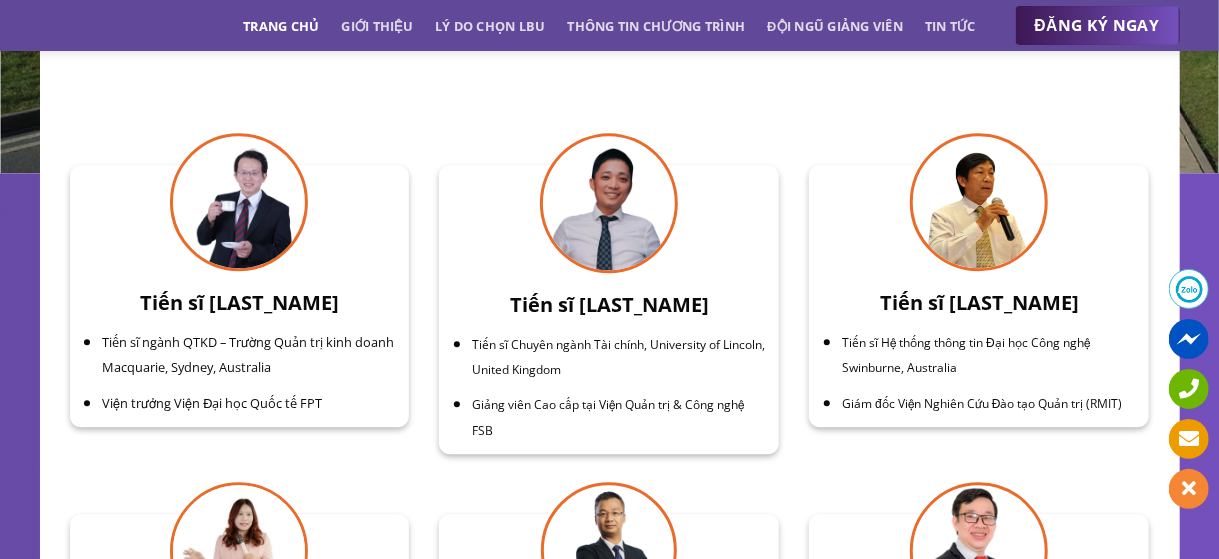 click on "Tiến sĩ [LAST_NAME]" at bounding box center [609, 305] 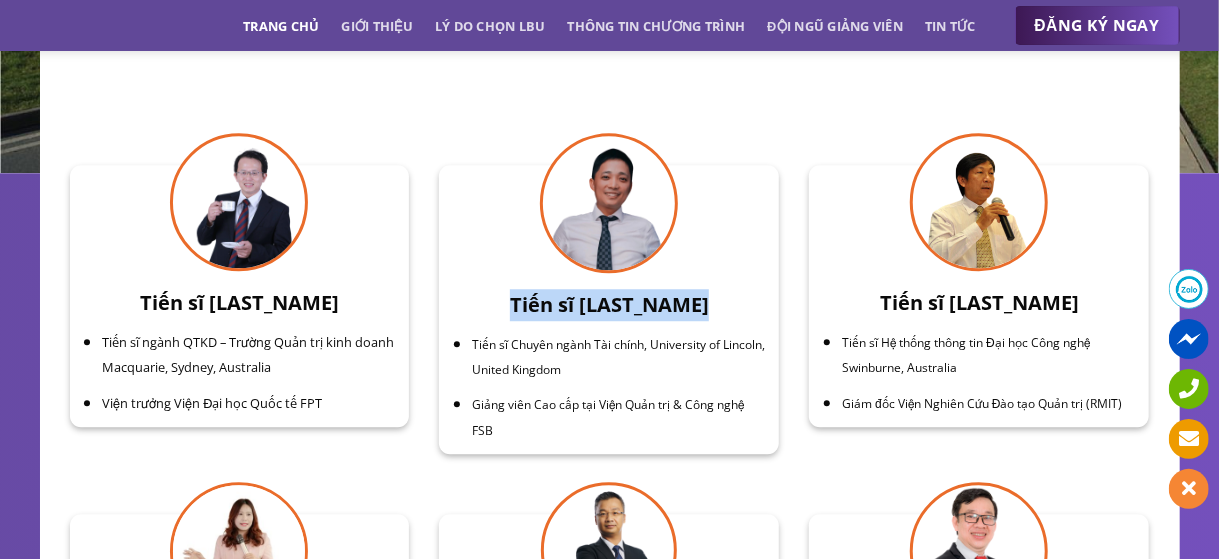click on "Tiến sĩ [LAST_NAME]" at bounding box center (609, 305) 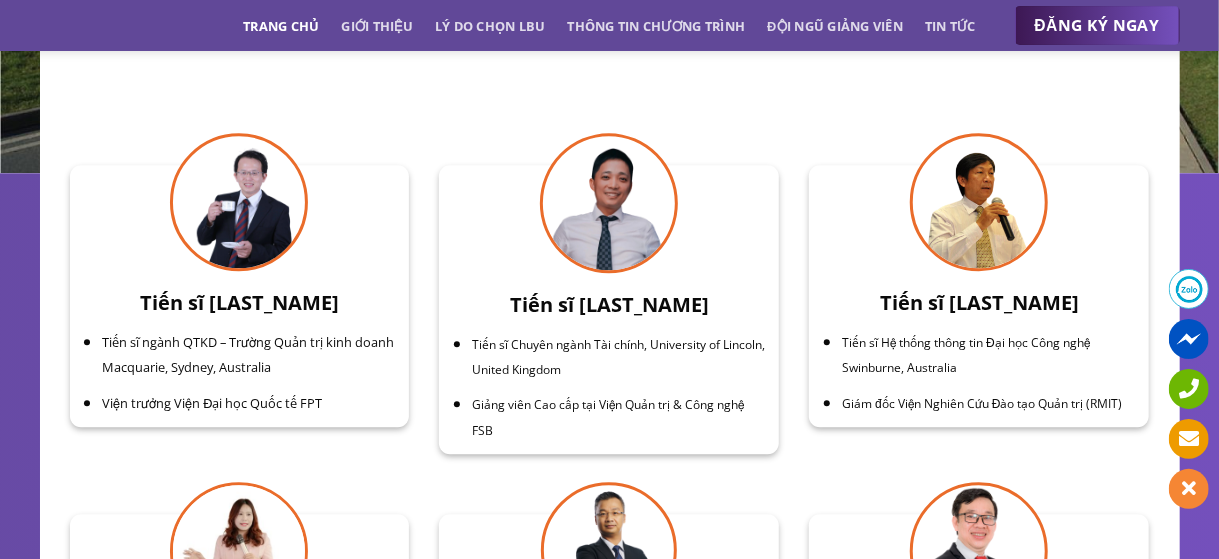 click on "Tiến sĩ Chuyên ngành Tài chính, University of Lincoln, United Kingdom" at bounding box center [618, 357] 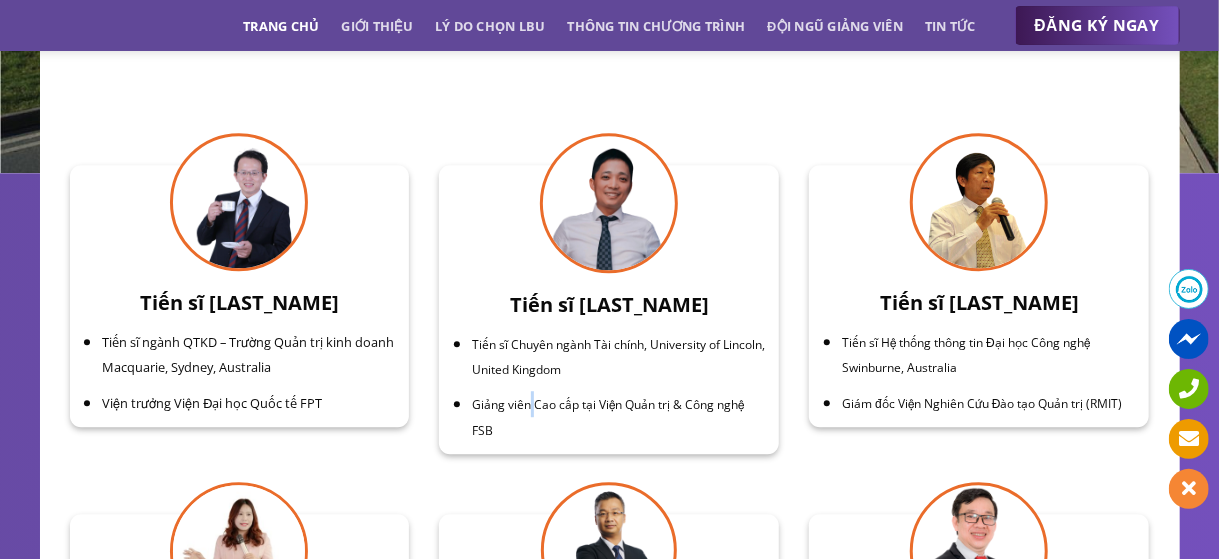 click on "Giảng viên Cao cấp tại Viện Quản trị & Công nghệ FSB" at bounding box center (619, 416) 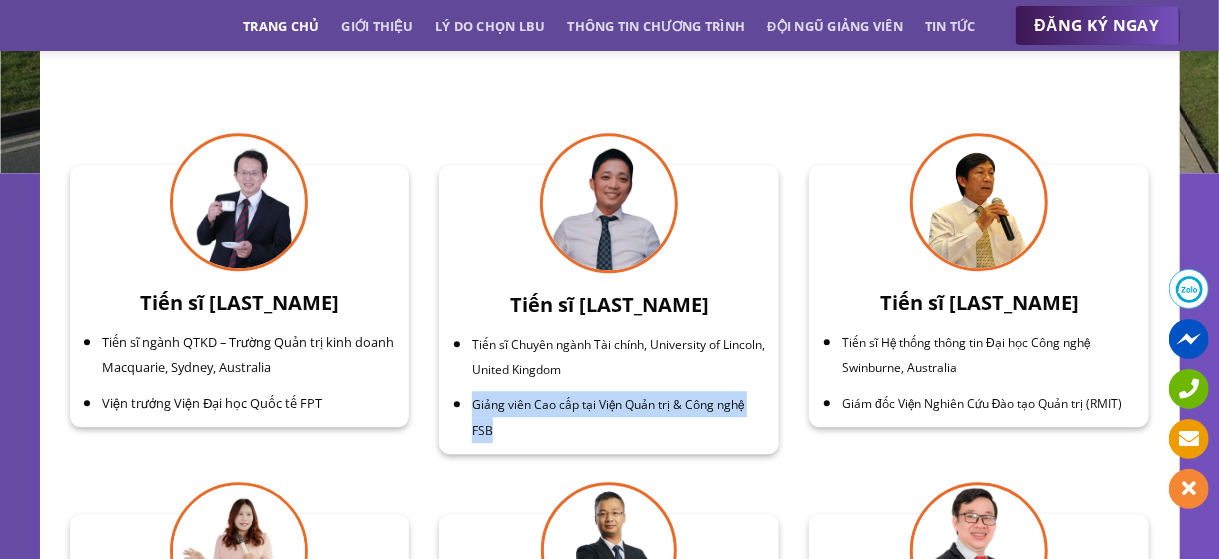 click on "Giảng viên Cao cấp tại Viện Quản trị & Công nghệ FSB" at bounding box center (619, 416) 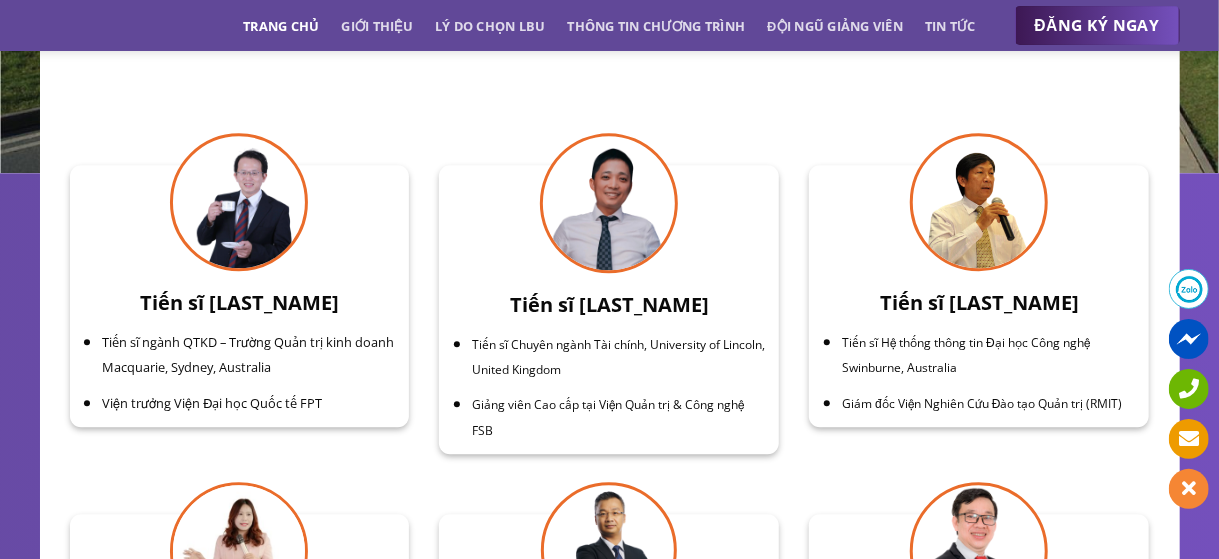 click on "Tiến sĩ Chuyên ngành Tài chính, University of Lincoln, United Kingdom" at bounding box center (618, 357) 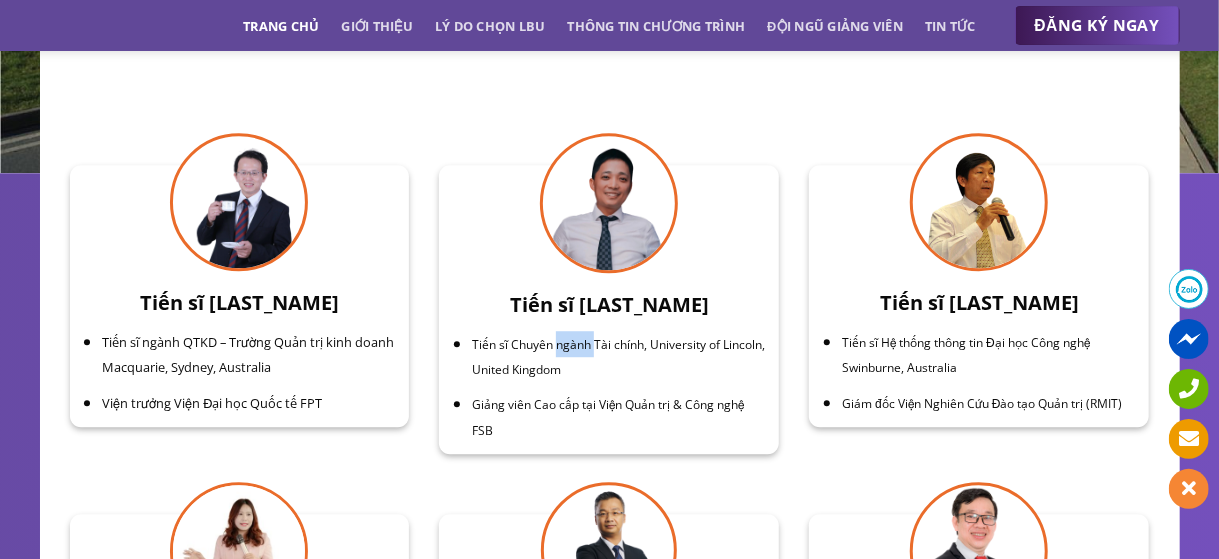 click on "Tiến sĩ Chuyên ngành Tài chính, University of Lincoln, United Kingdom" at bounding box center (618, 357) 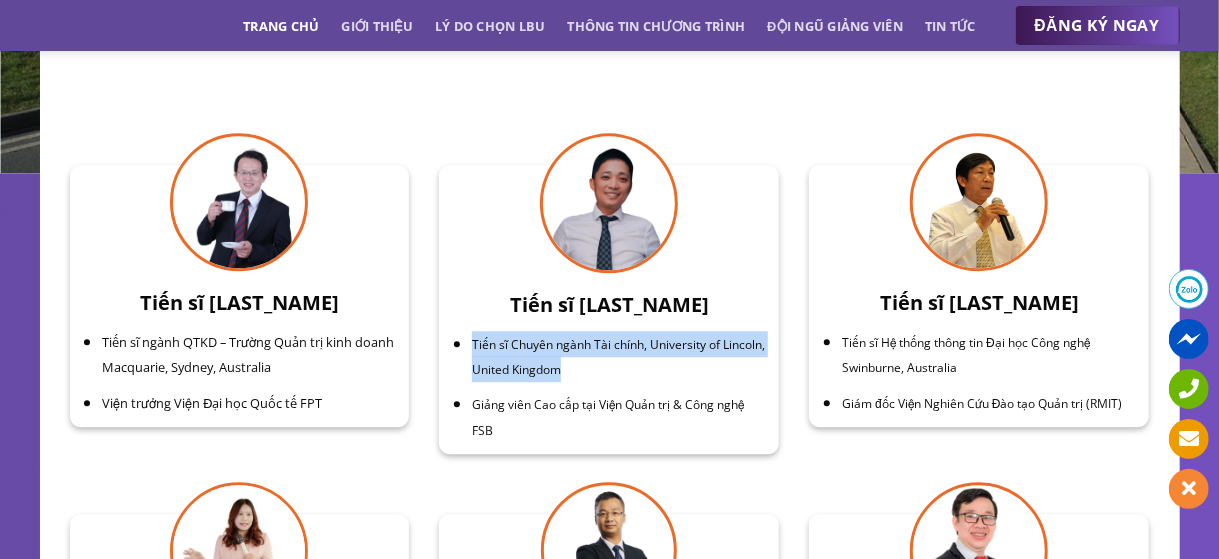 click on "Tiến sĩ Chuyên ngành Tài chính, University of Lincoln, United Kingdom" at bounding box center [618, 357] 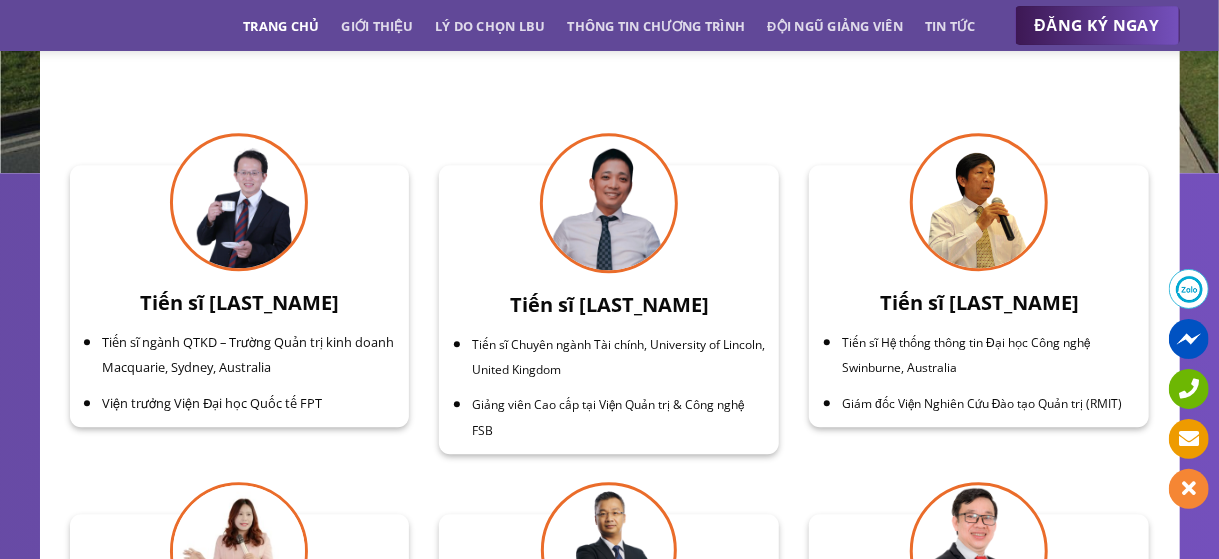 click on "Tiến sĩ [LAST_NAME]
Tiến sĩ Chuyên ngành Tài chính, University of Lincoln, United Kingdom
Giảng viên Cao cấp tại Viện Quản trị & Công nghệ FSB" at bounding box center [609, 310] 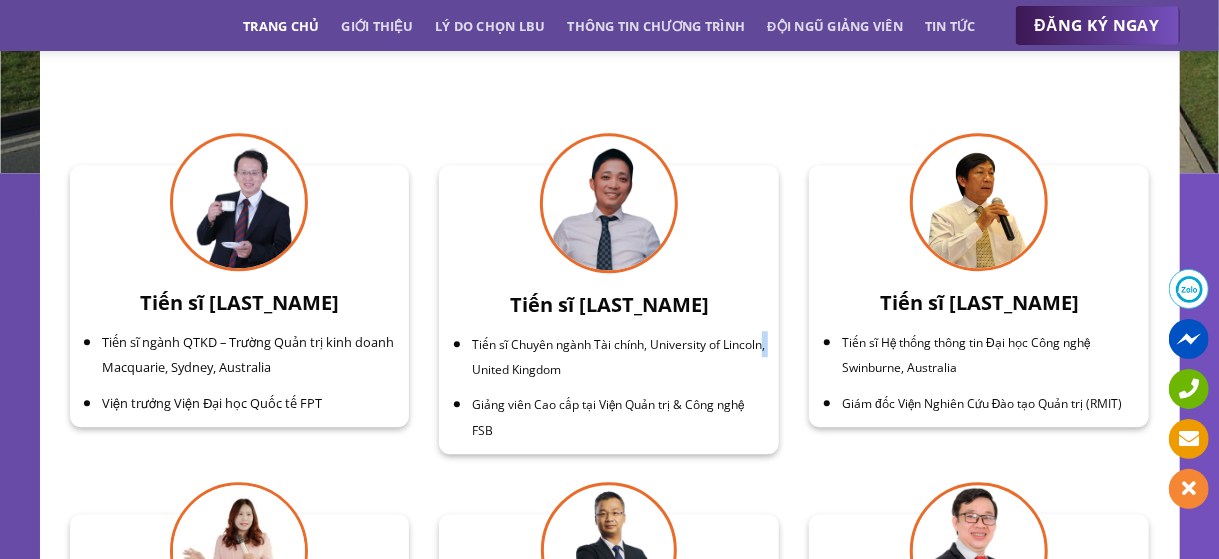 click on "Tiến sĩ Chuyên ngành Tài chính, University of Lincoln, United Kingdom" at bounding box center [618, 357] 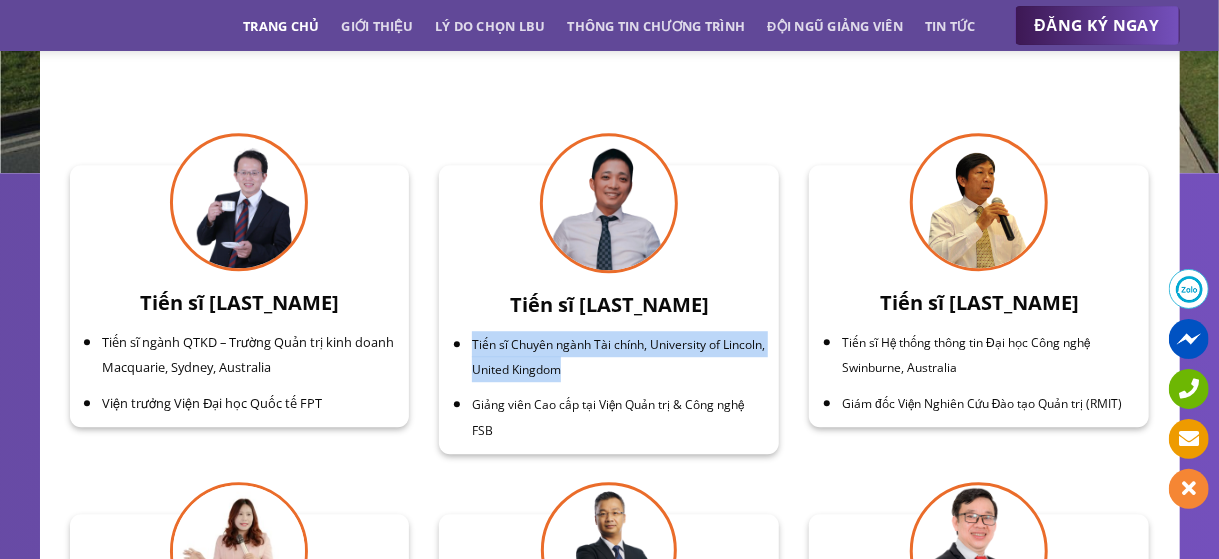 click on "Tiến sĩ Chuyên ngành Tài chính, University of Lincoln, United Kingdom" at bounding box center [618, 357] 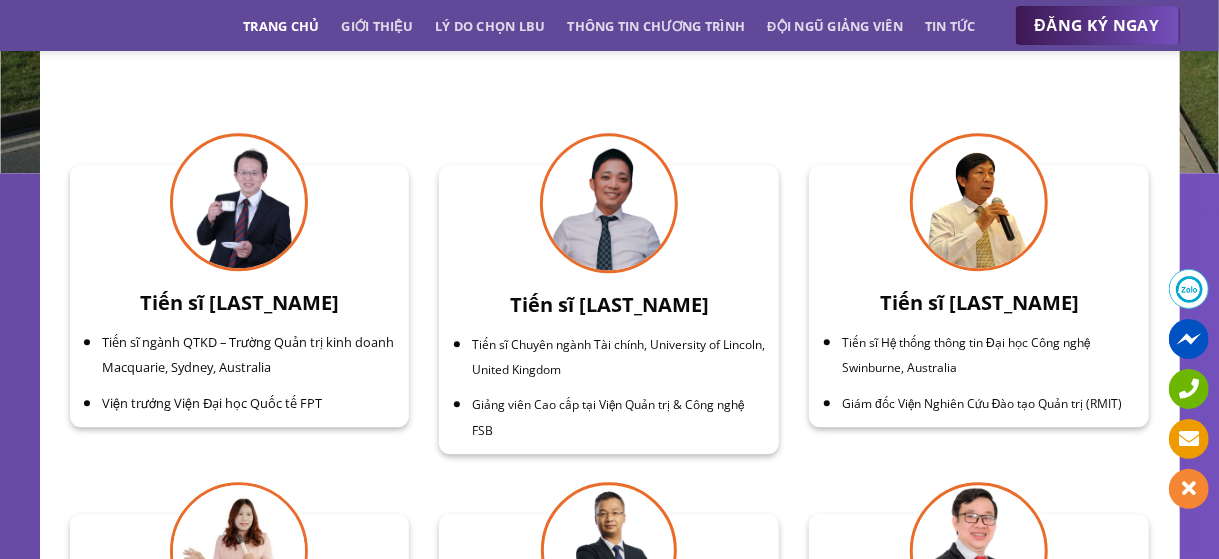 click on "Tiến sĩ Hệ thống thông tin Đại học Công nghệ Swinburne, Australia" at bounding box center (989, 354) 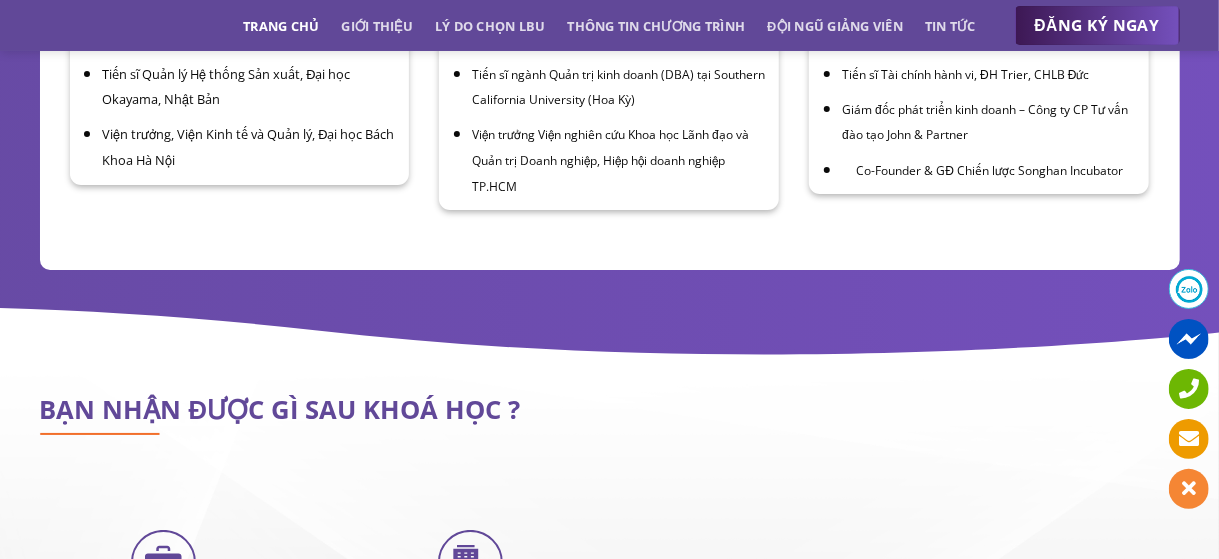 scroll, scrollTop: 6939, scrollLeft: 0, axis: vertical 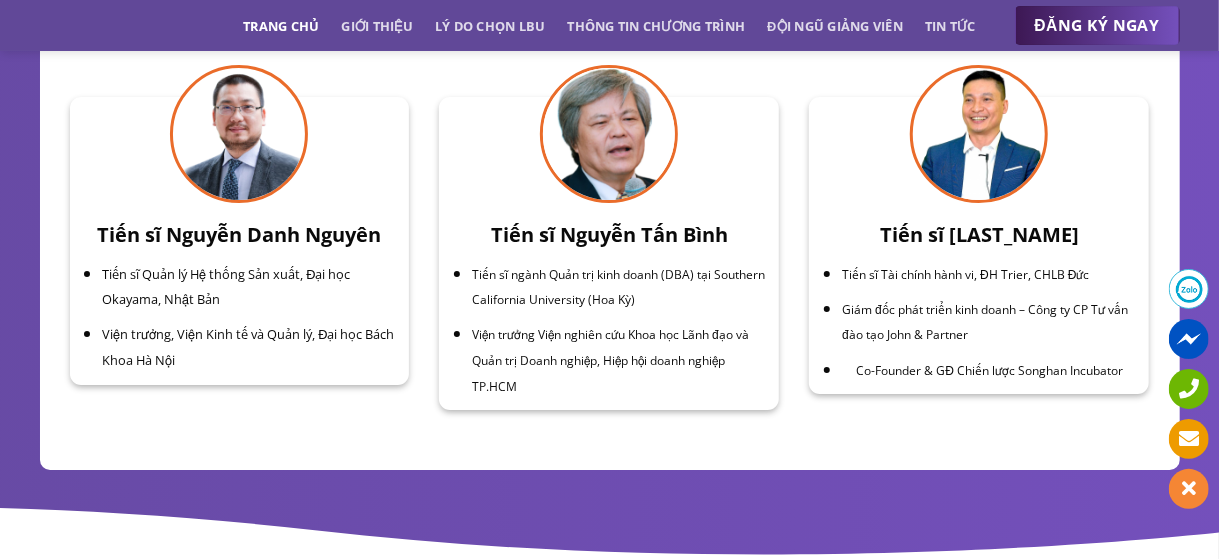 click on "Tiến sĩ ngành Quản trị kinh doanh (DBA) tại Southern California University (Hoa Kỳ)" at bounding box center [618, 287] 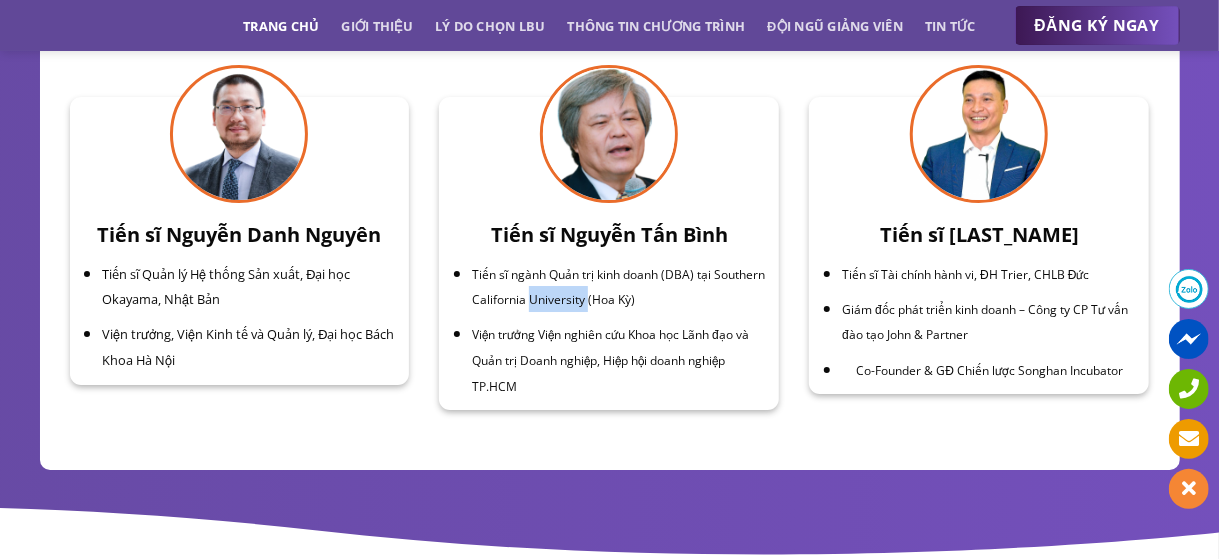 click on "Tiến sĩ ngành Quản trị kinh doanh (DBA) tại Southern California University (Hoa Kỳ)" at bounding box center [618, 287] 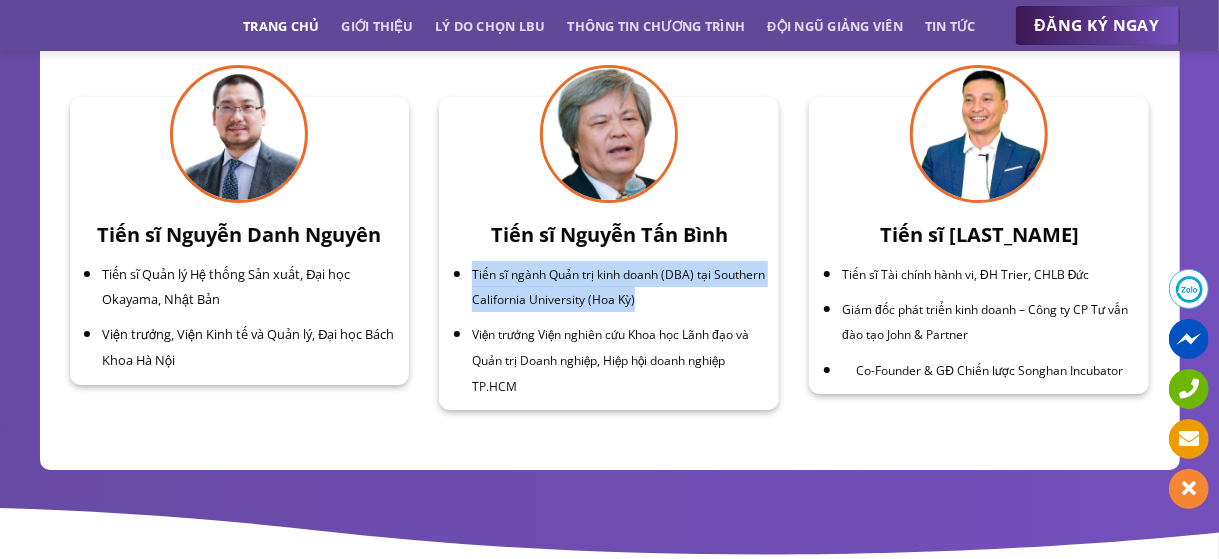 click on "Tiến sĩ ngành Quản trị kinh doanh (DBA) tại Southern California University (Hoa Kỳ)" at bounding box center (618, 287) 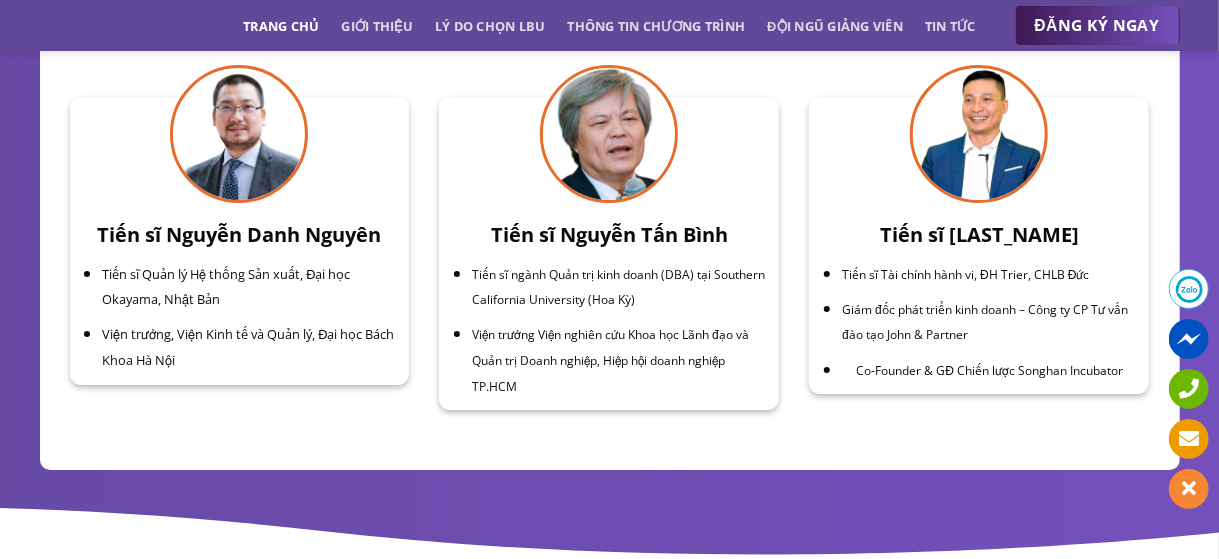 click on "Tiến sĩ Tài chính hành vi, ĐH Trier, CHLB Đức
Giám đốc phát triển kinh doanh – Công ty CP Tư vấn đào tạo John & Partner
Co-Founder & GĐ Chiến lược Songhan Incubator" at bounding box center [979, 322] 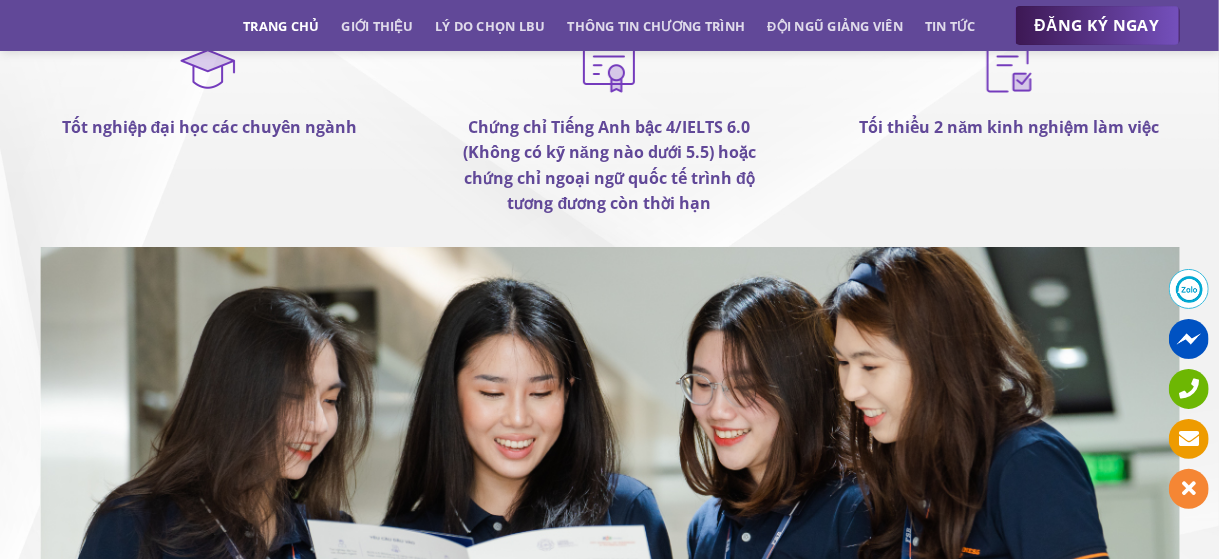 scroll, scrollTop: 10639, scrollLeft: 0, axis: vertical 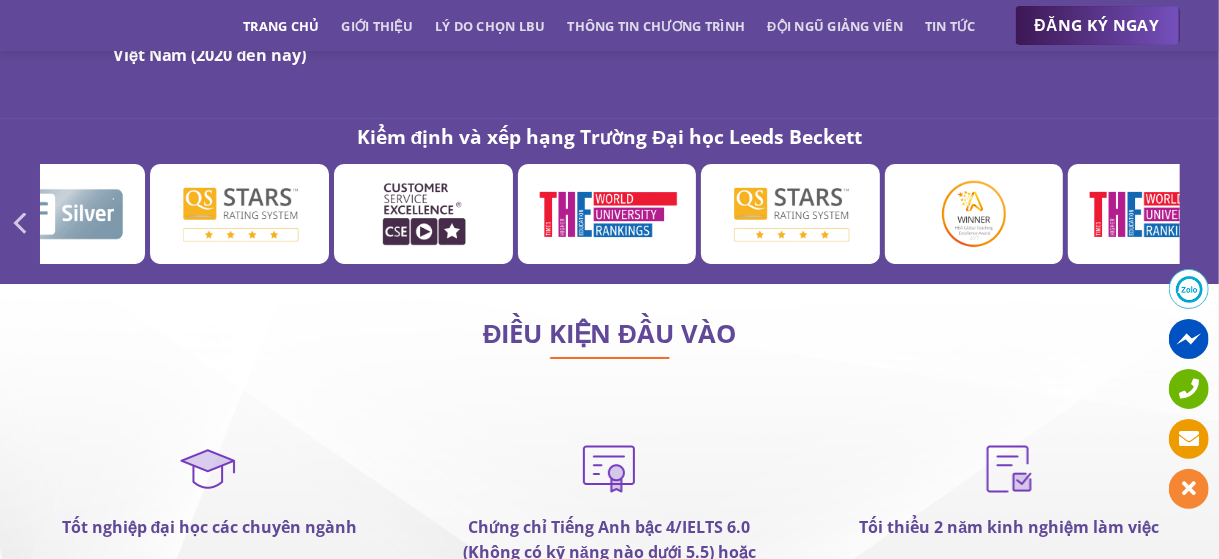 click 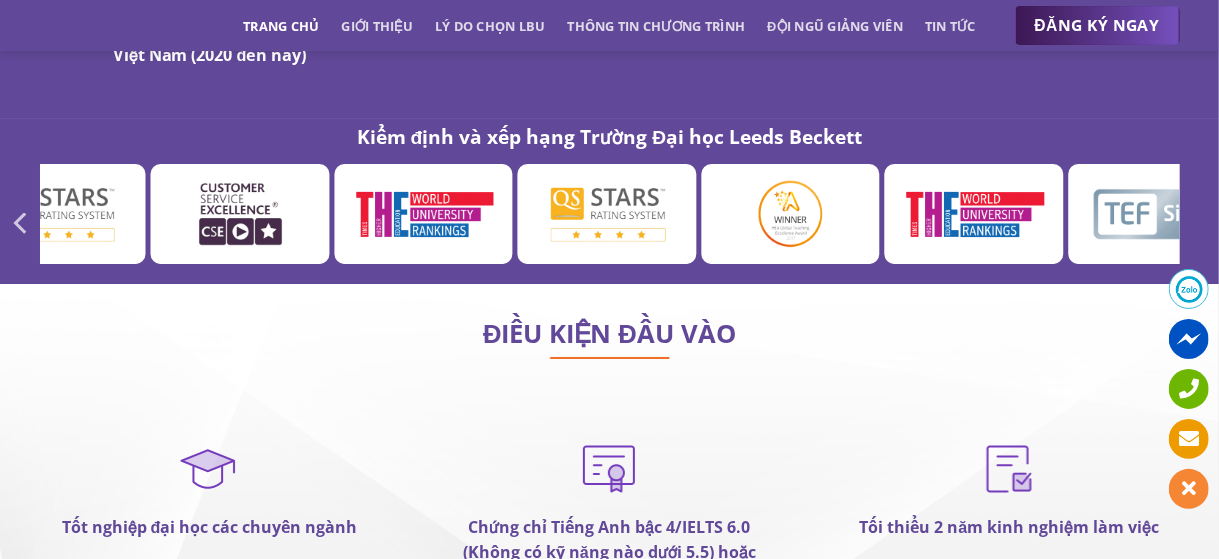 click 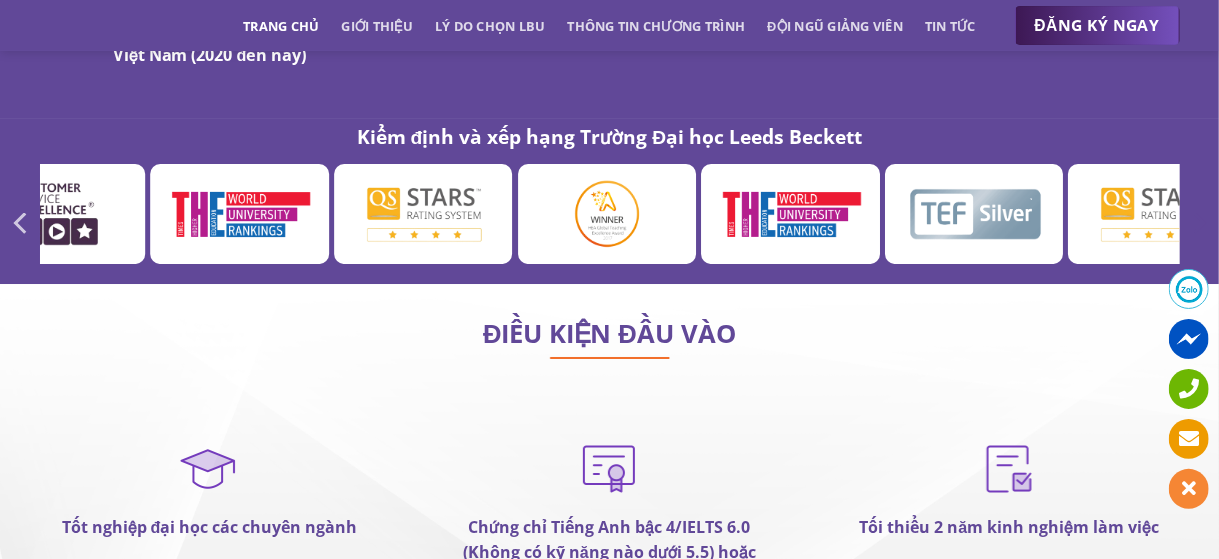 click 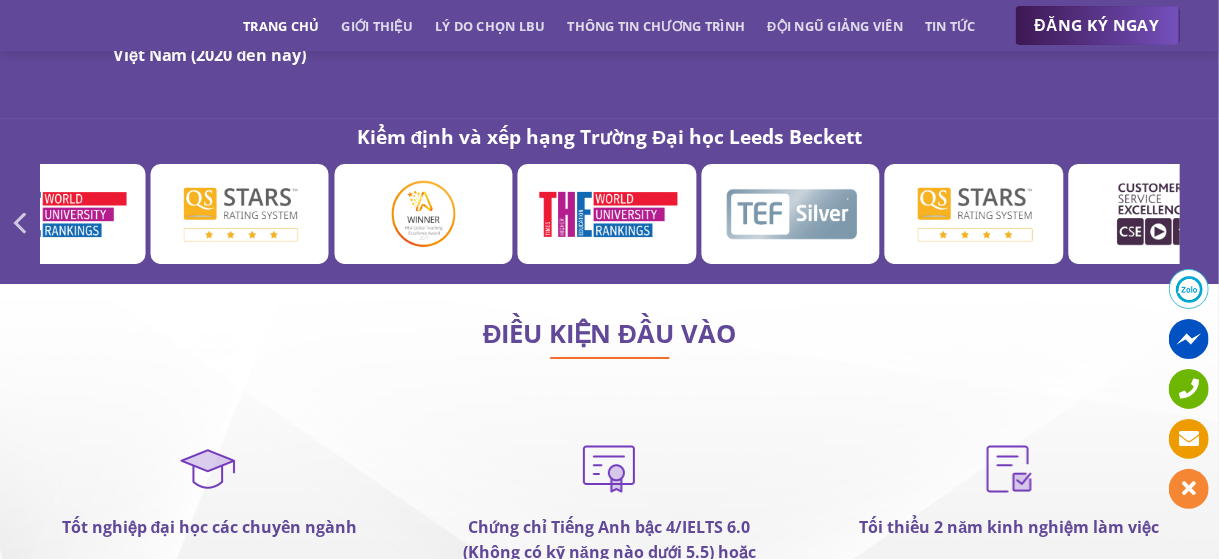 click 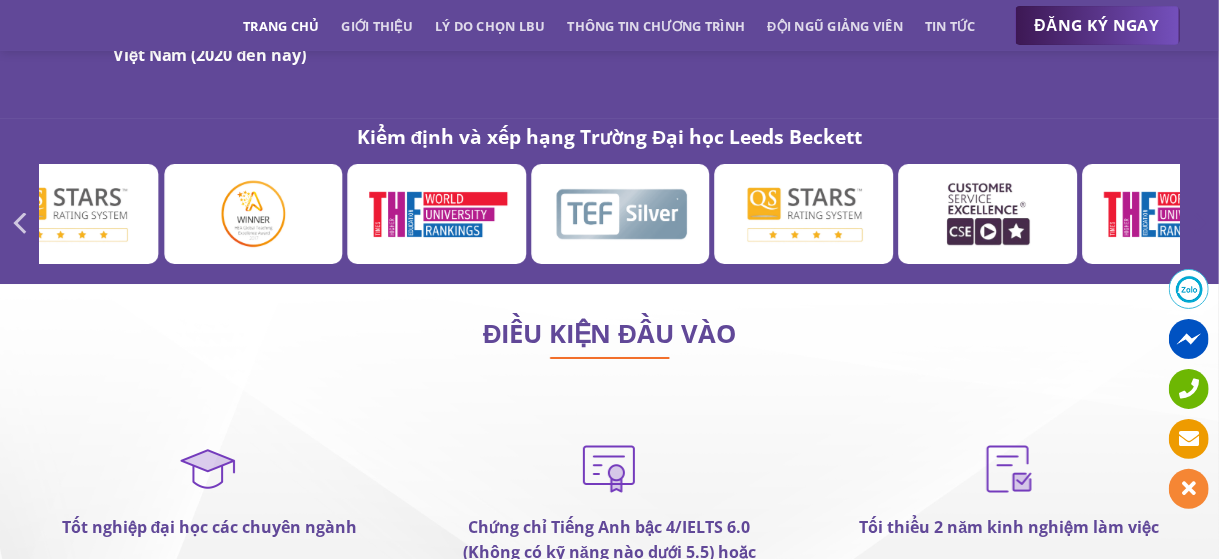 click 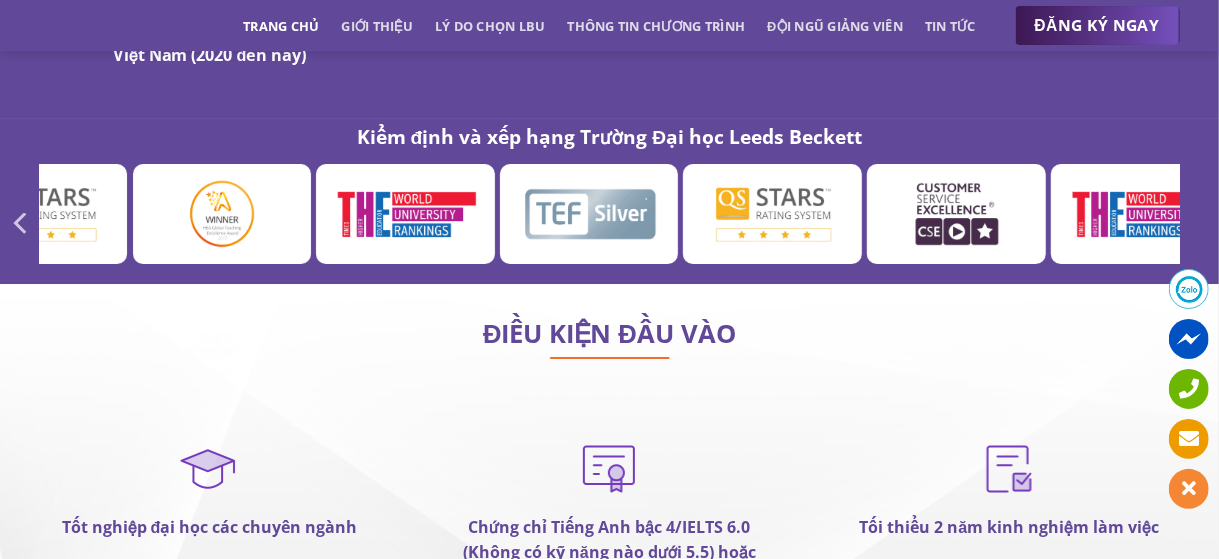 click 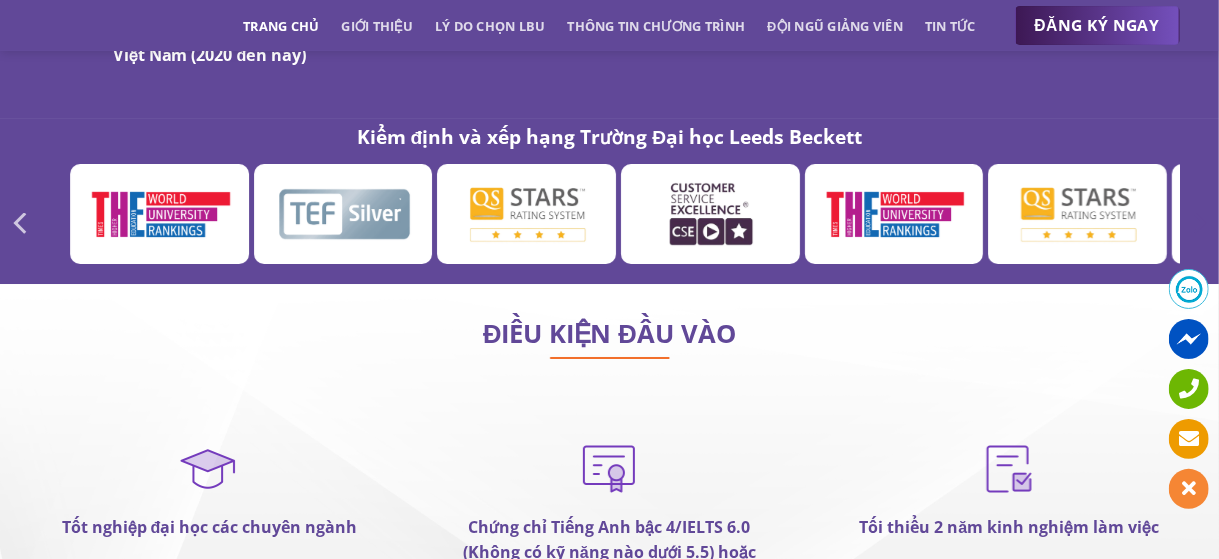 click 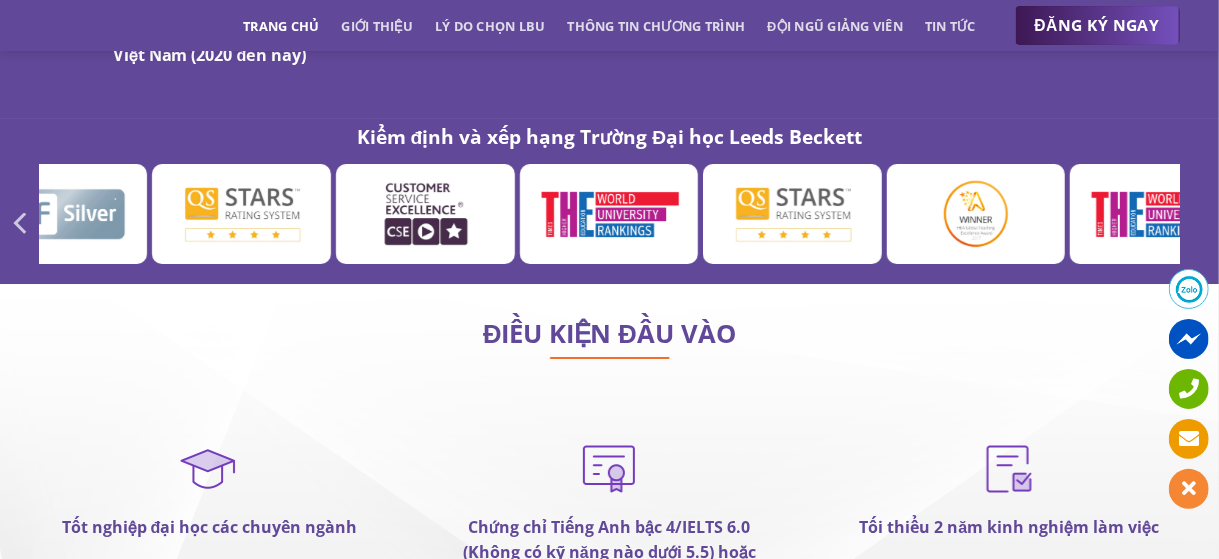 click 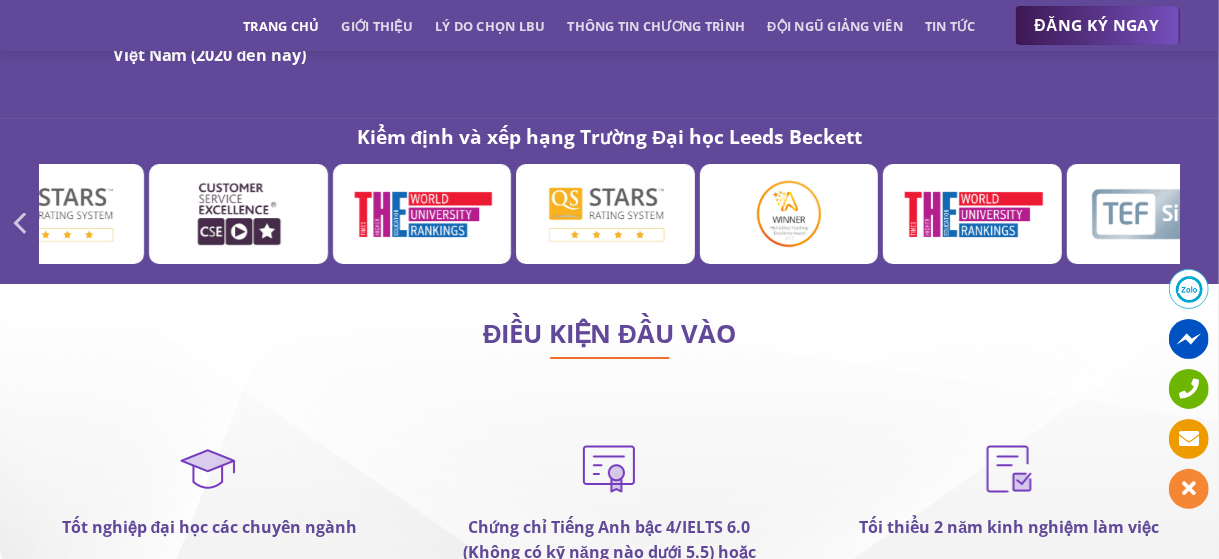 click 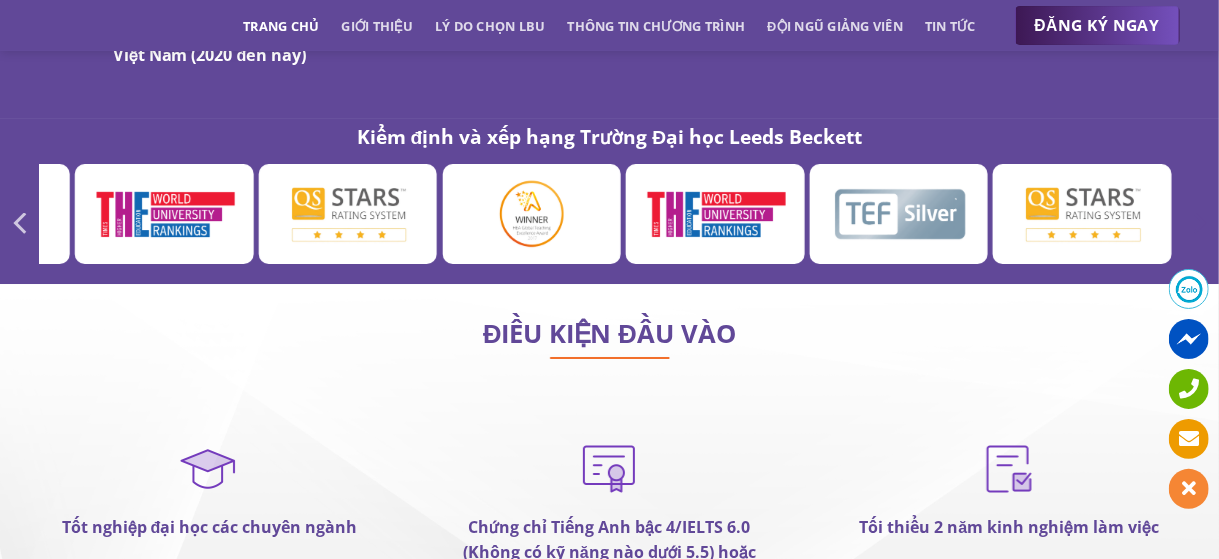 click 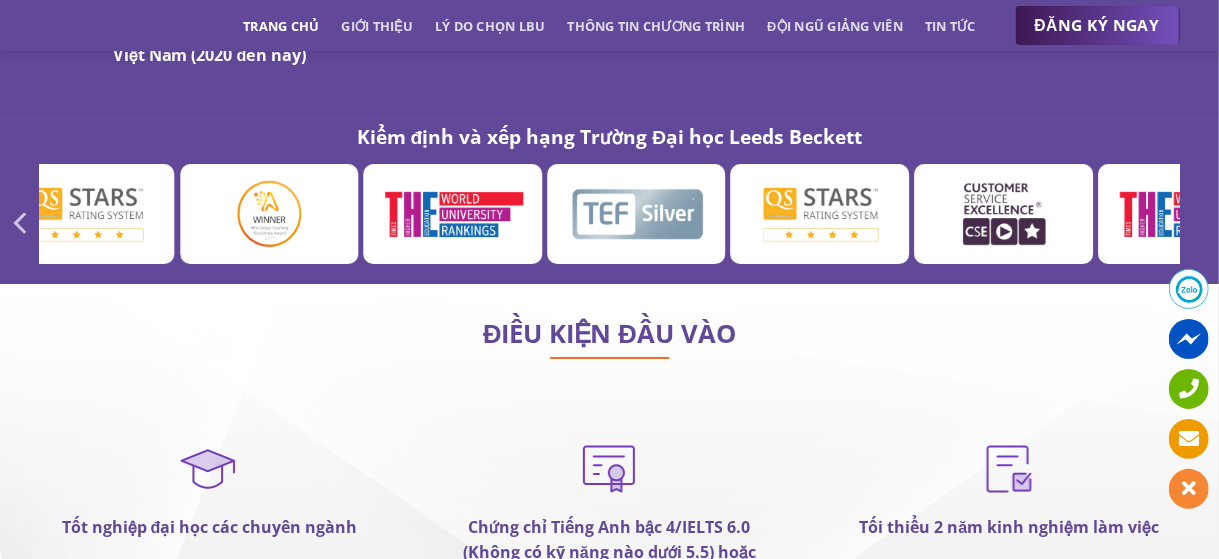 click 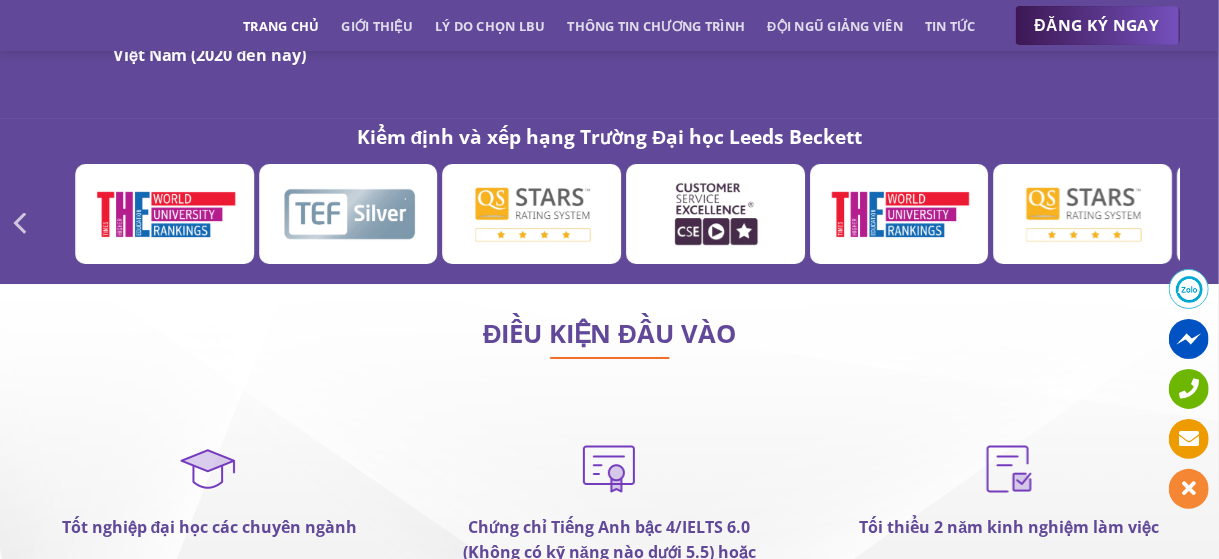 click 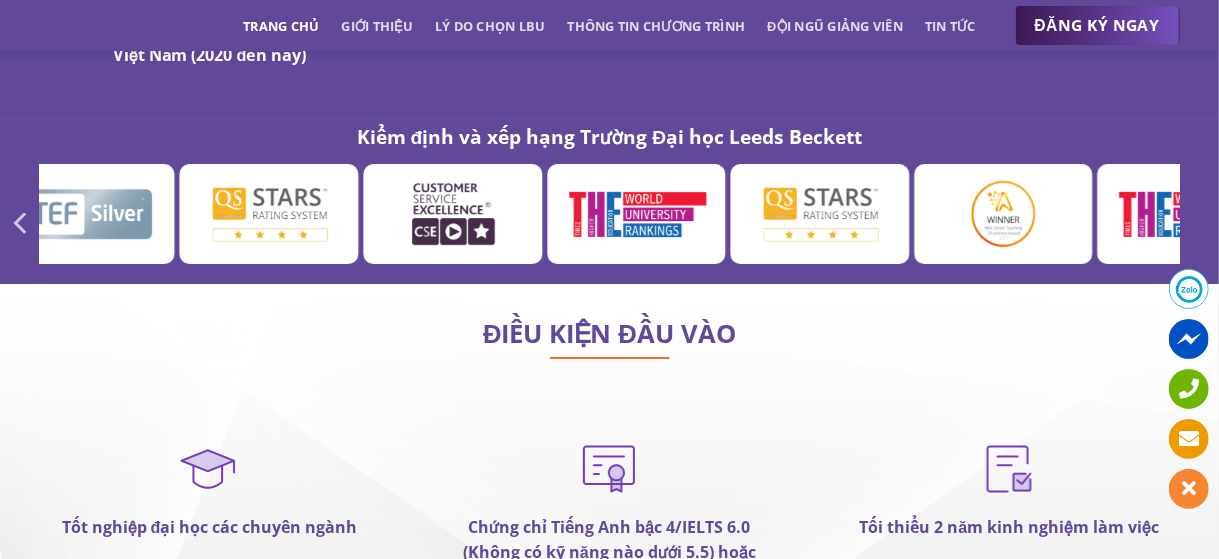 click 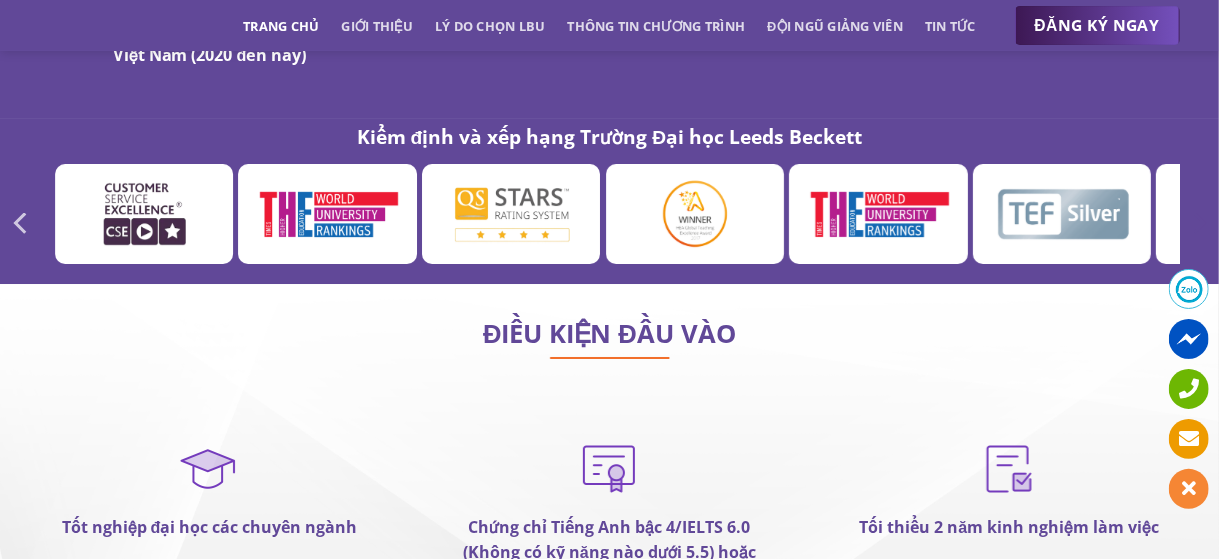 click 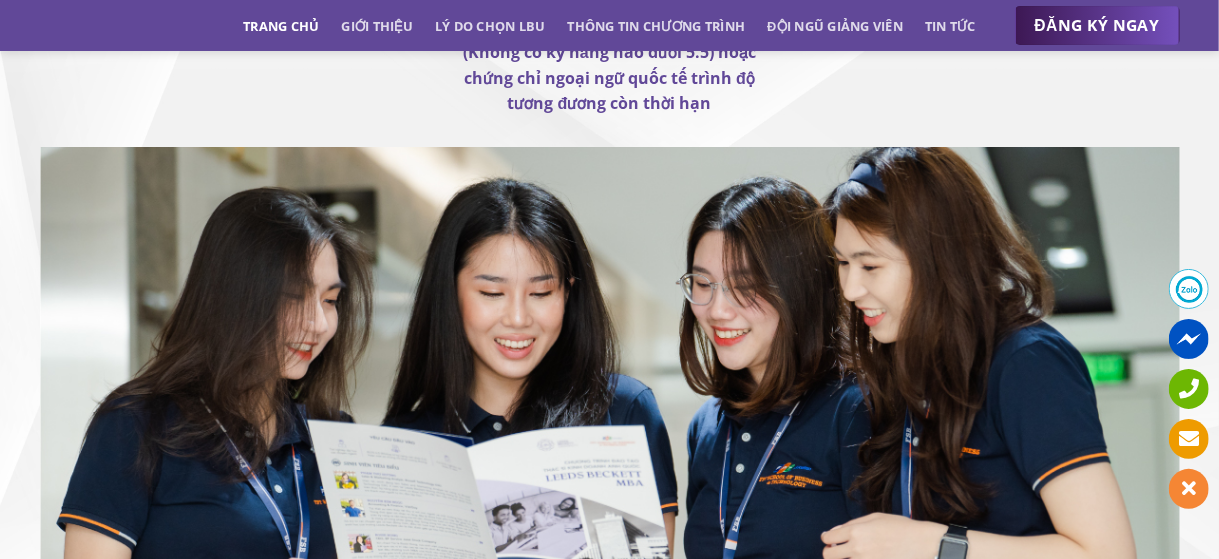 scroll, scrollTop: 10839, scrollLeft: 0, axis: vertical 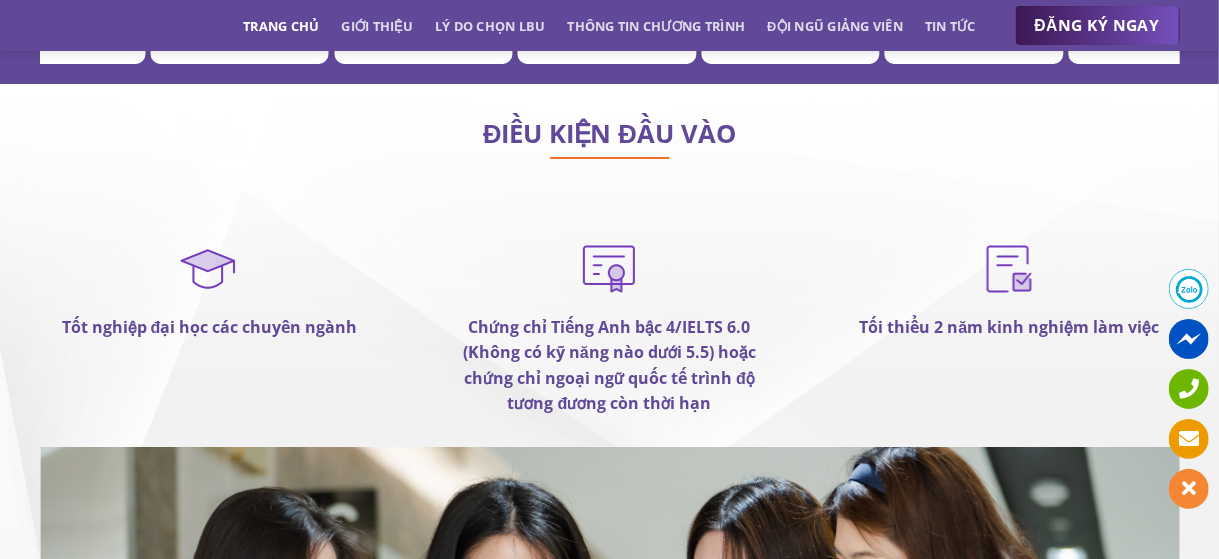 click on "Chứng chỉ Tiếng Anh bậc 4/IELTS 6.0 (Không có kỹ năng nào dưới 5.5) hoặc chứng chỉ ngoại ngữ quốc tế trình độ tương đương còn thời hạn" at bounding box center (609, 365) 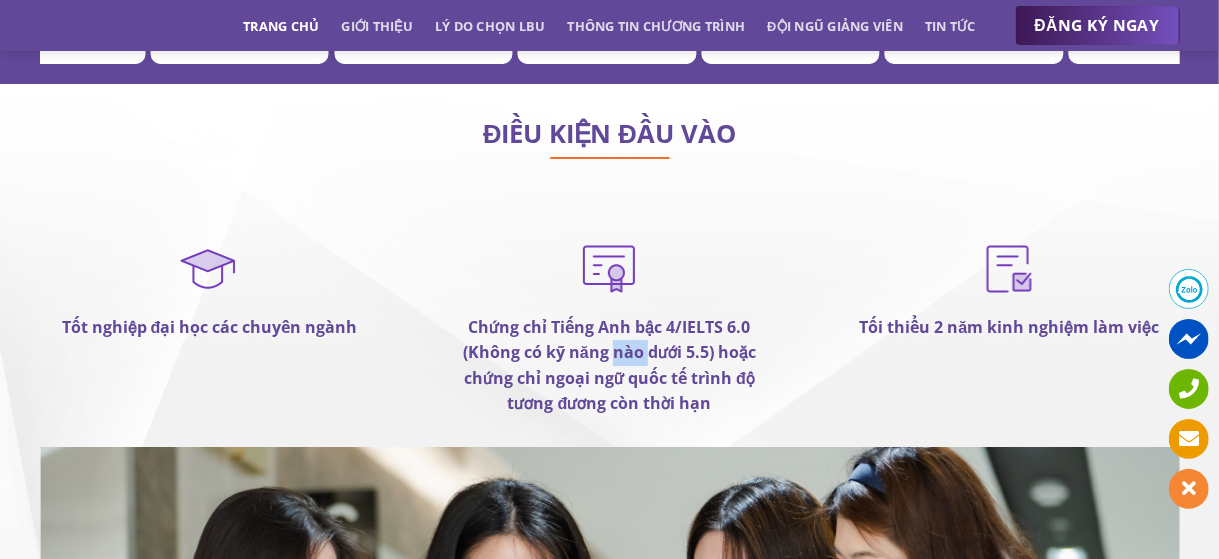 click on "Chứng chỉ Tiếng Anh bậc 4/IELTS 6.0 (Không có kỹ năng nào dưới 5.5) hoặc chứng chỉ ngoại ngữ quốc tế trình độ tương đương còn thời hạn" at bounding box center (609, 365) 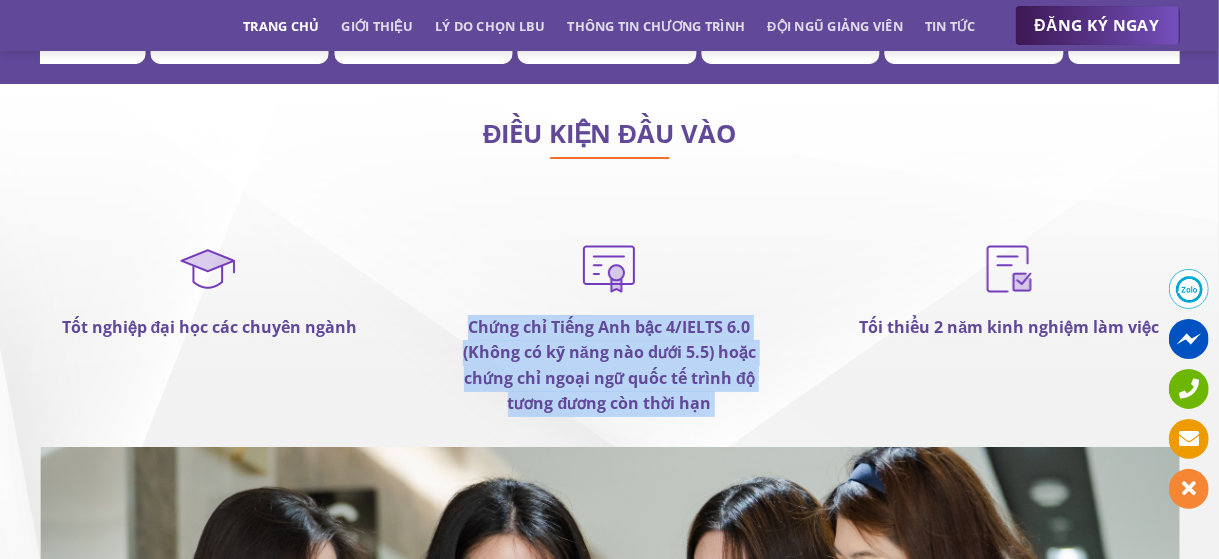 click on "Chứng chỉ Tiếng Anh bậc 4/IELTS 6.0 (Không có kỹ năng nào dưới 5.5) hoặc chứng chỉ ngoại ngữ quốc tế trình độ tương đương còn thời hạn" at bounding box center [609, 365] 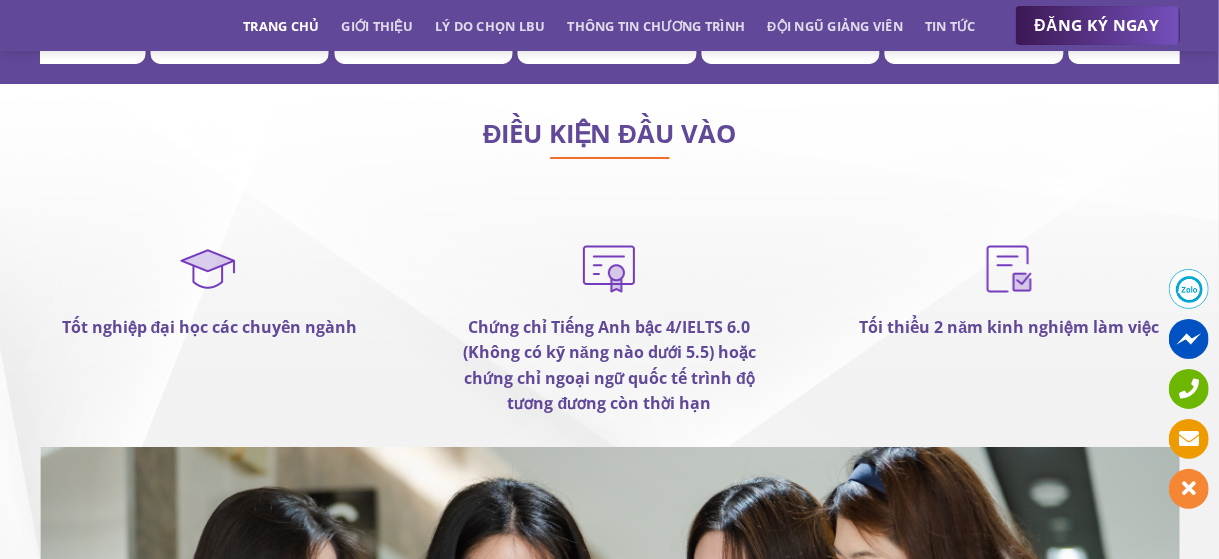click on "Chứng chỉ Tiếng Anh bậc 4/IELTS 6.0 (Không có kỹ năng nào dưới 5.5) hoặc chứng chỉ ngoại ngữ quốc tế trình độ tương đương còn thời hạn" at bounding box center [609, 326] 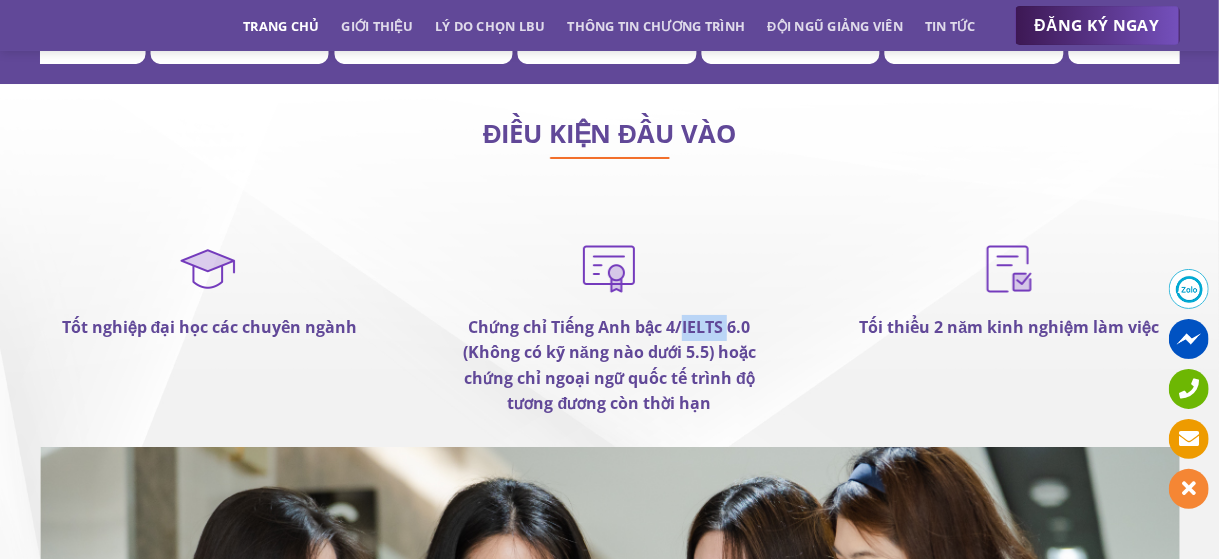 click on "Chứng chỉ Tiếng Anh bậc 4/IELTS 6.0 (Không có kỹ năng nào dưới 5.5) hoặc chứng chỉ ngoại ngữ quốc tế trình độ tương đương còn thời hạn" at bounding box center [609, 326] 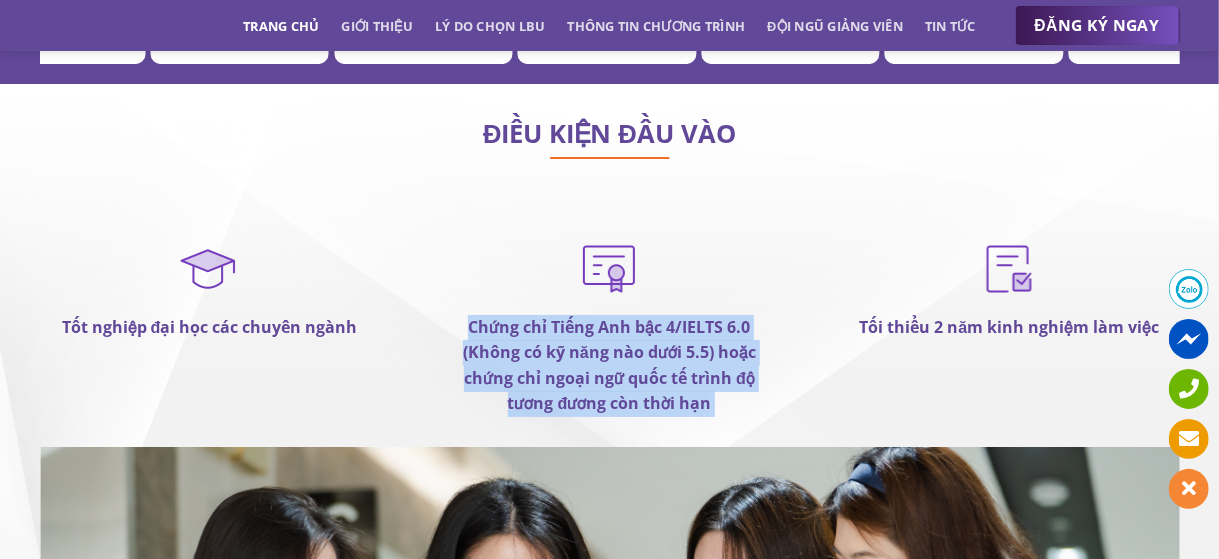 click on "Chứng chỉ Tiếng Anh bậc 4/IELTS 6.0 (Không có kỹ năng nào dưới 5.5) hoặc chứng chỉ ngoại ngữ quốc tế trình độ tương đương còn thời hạn" at bounding box center [609, 326] 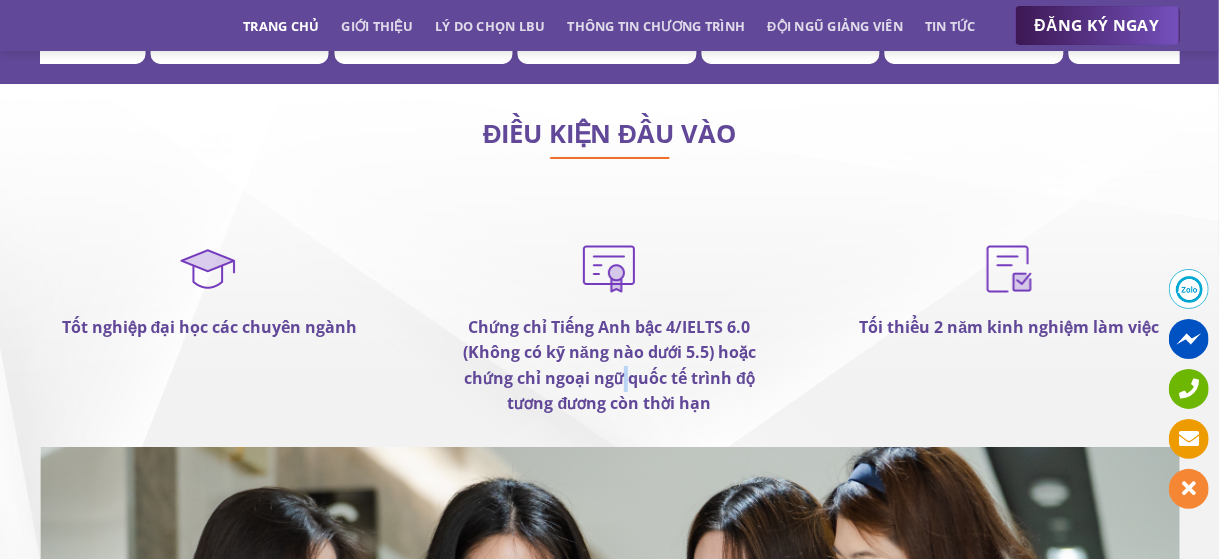click on "Chứng chỉ Tiếng Anh bậc 4/IELTS 6.0 (Không có kỹ năng nào dưới 5.5) hoặc chứng chỉ ngoại ngữ quốc tế trình độ tương đương còn thời hạn" at bounding box center [609, 365] 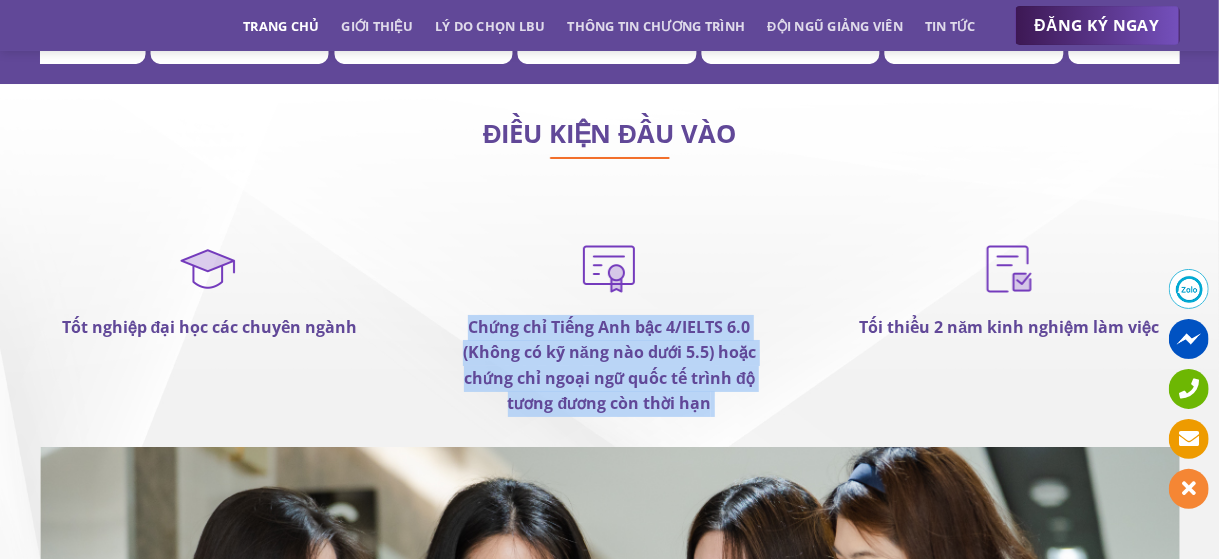 click on "Chứng chỉ Tiếng Anh bậc 4/IELTS 6.0 (Không có kỹ năng nào dưới 5.5) hoặc chứng chỉ ngoại ngữ quốc tế trình độ tương đương còn thời hạn" at bounding box center [609, 365] 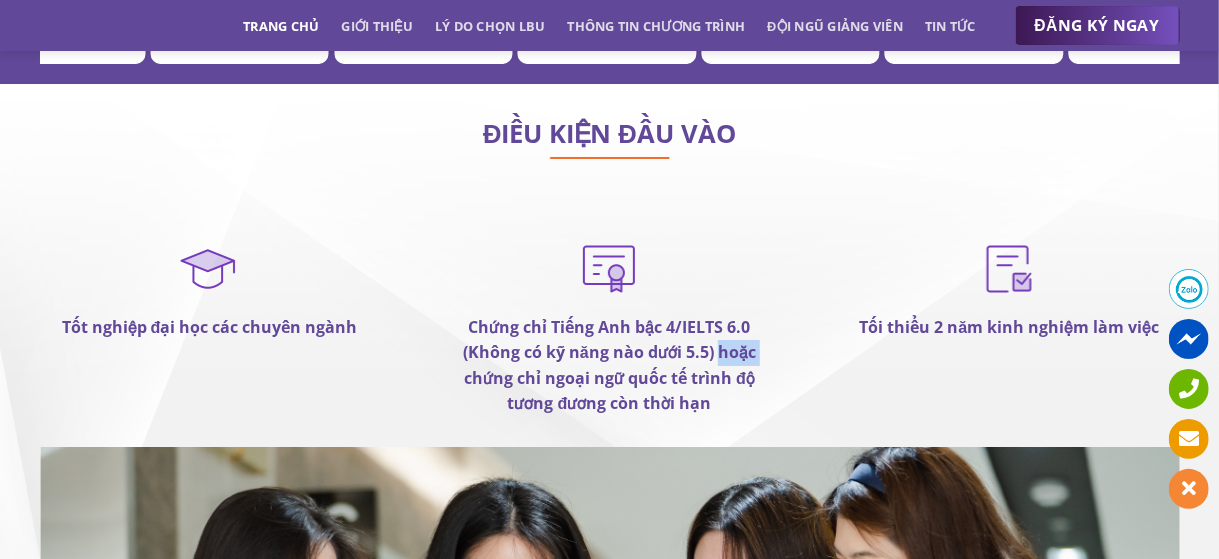 click on "Chứng chỉ Tiếng Anh bậc 4/IELTS 6.0 (Không có kỹ năng nào dưới 5.5) hoặc chứng chỉ ngoại ngữ quốc tế trình độ tương đương còn thời hạn" at bounding box center [609, 365] 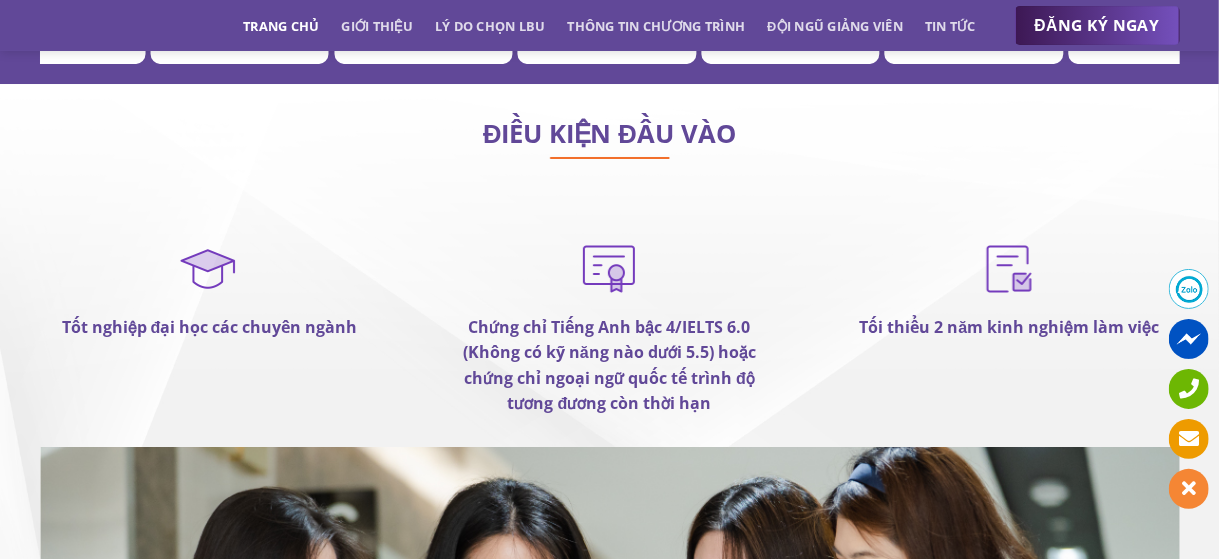 click on "Tốt nghiệp đại học các chuyên ngành" at bounding box center (210, 327) 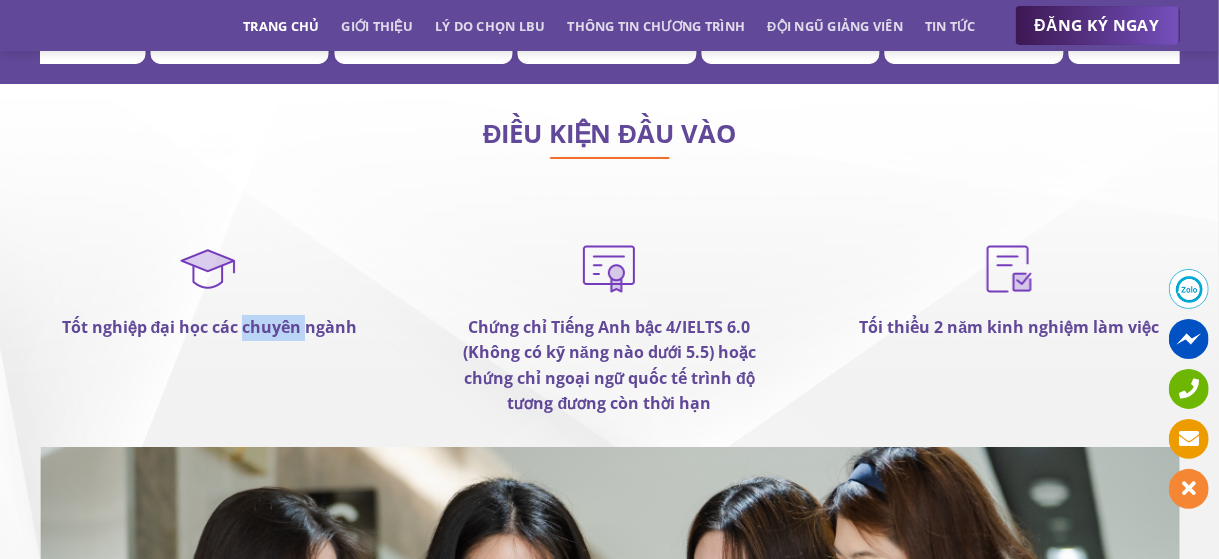 click on "Tốt nghiệp đại học các chuyên ngành" at bounding box center (210, 327) 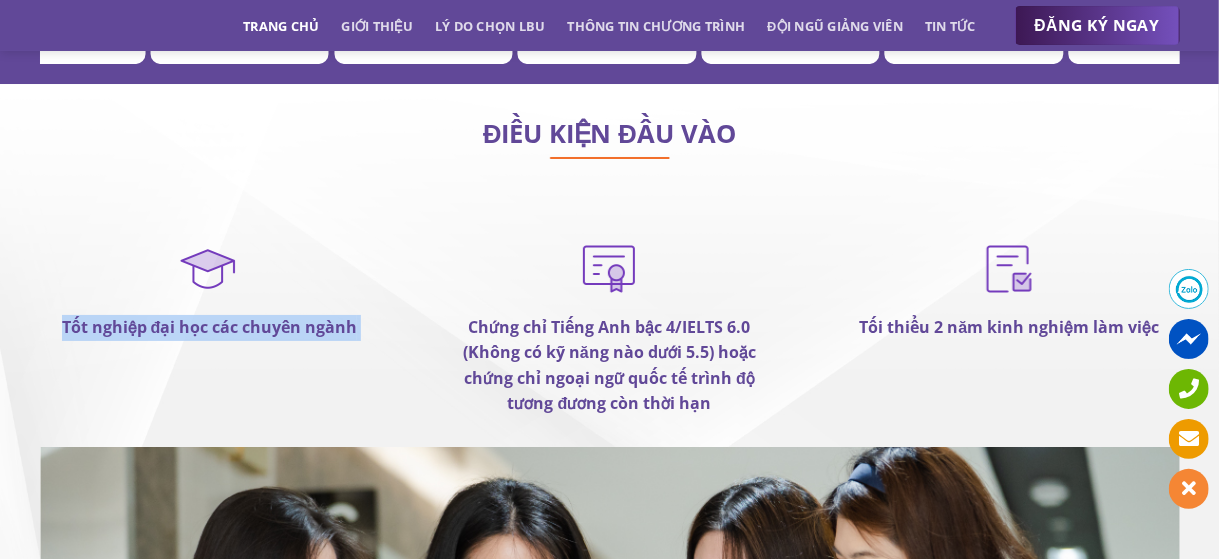 click on "Tốt nghiệp đại học các chuyên ngành" at bounding box center [210, 327] 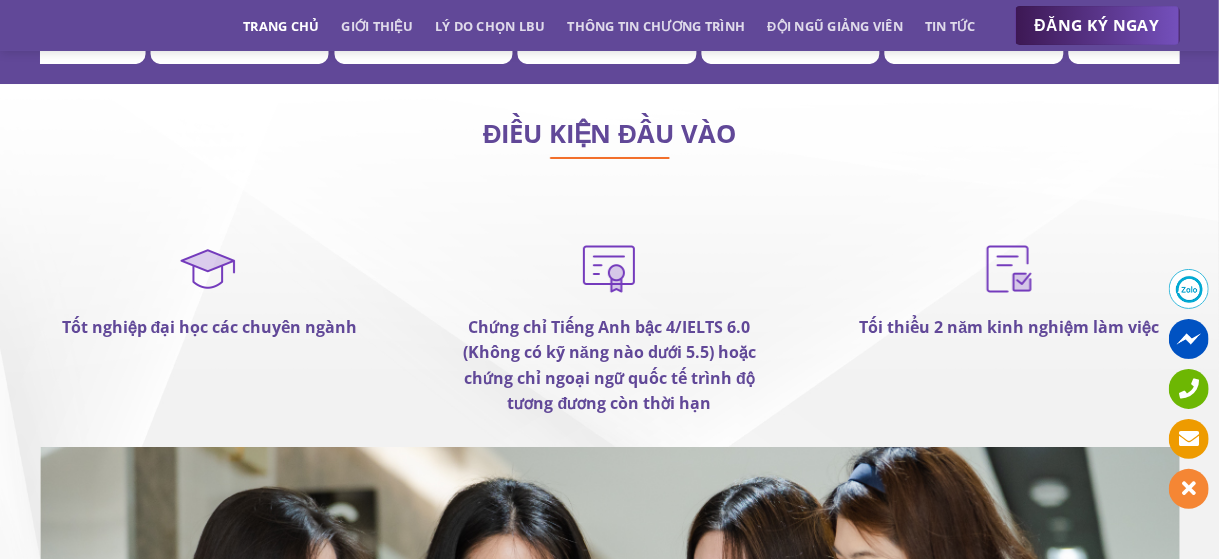 click on "Chứng chỉ Tiếng Anh bậc 4/IELTS 6.0 (Không có kỹ năng nào dưới 5.5) hoặc chứng chỉ ngoại ngữ quốc tế trình độ tương đương còn thời hạn" at bounding box center (609, 341) 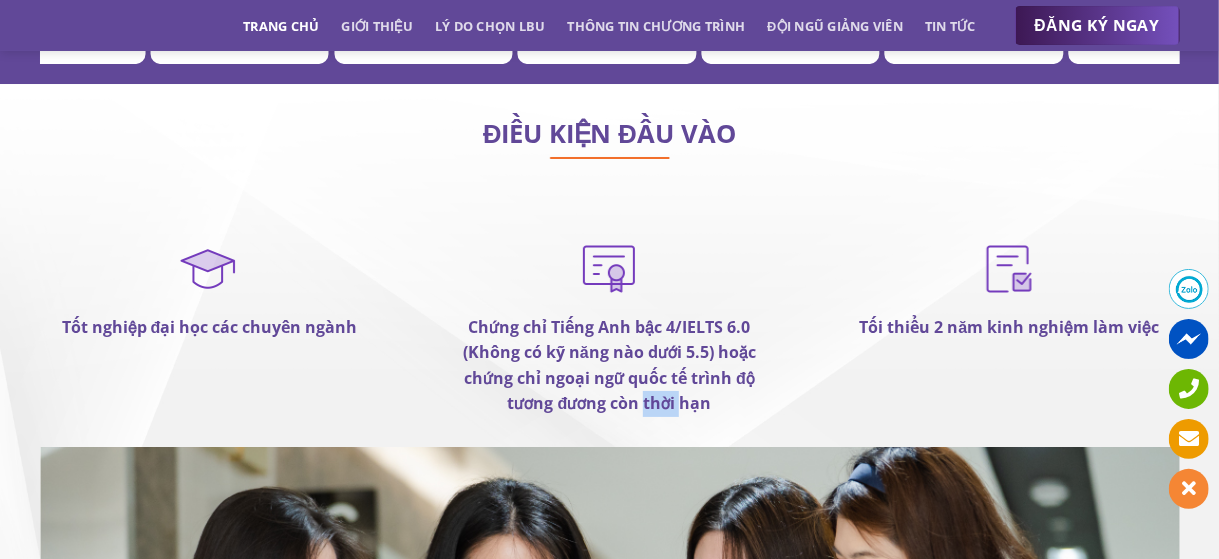 click on "Chứng chỉ Tiếng Anh bậc 4/IELTS 6.0 (Không có kỹ năng nào dưới 5.5) hoặc chứng chỉ ngoại ngữ quốc tế trình độ tương đương còn thời hạn" at bounding box center (609, 366) 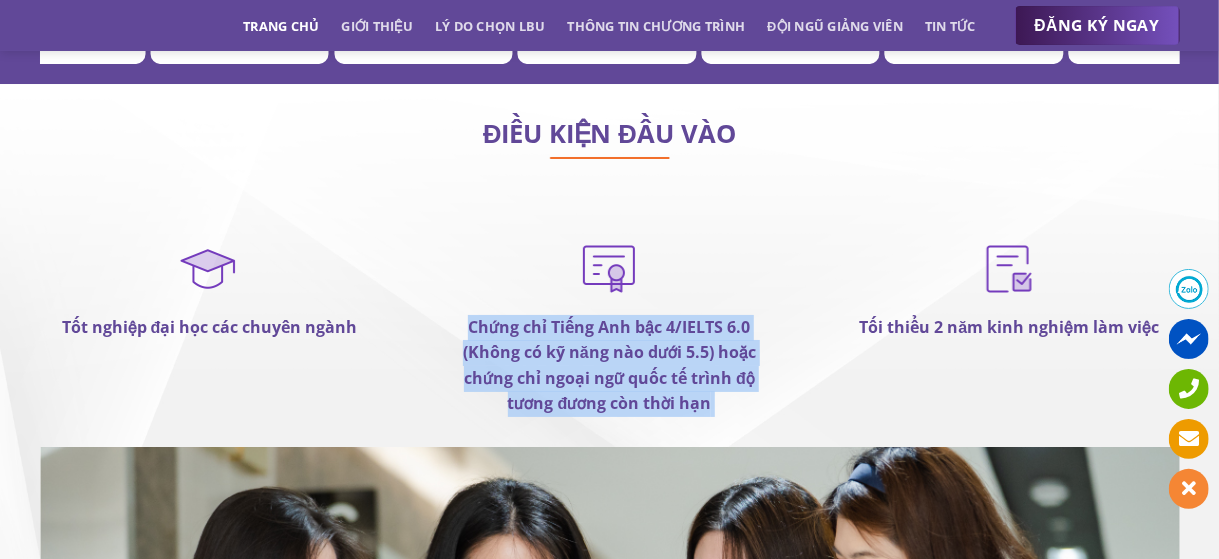 click on "Chứng chỉ Tiếng Anh bậc 4/IELTS 6.0 (Không có kỹ năng nào dưới 5.5) hoặc chứng chỉ ngoại ngữ quốc tế trình độ tương đương còn thời hạn" at bounding box center (609, 366) 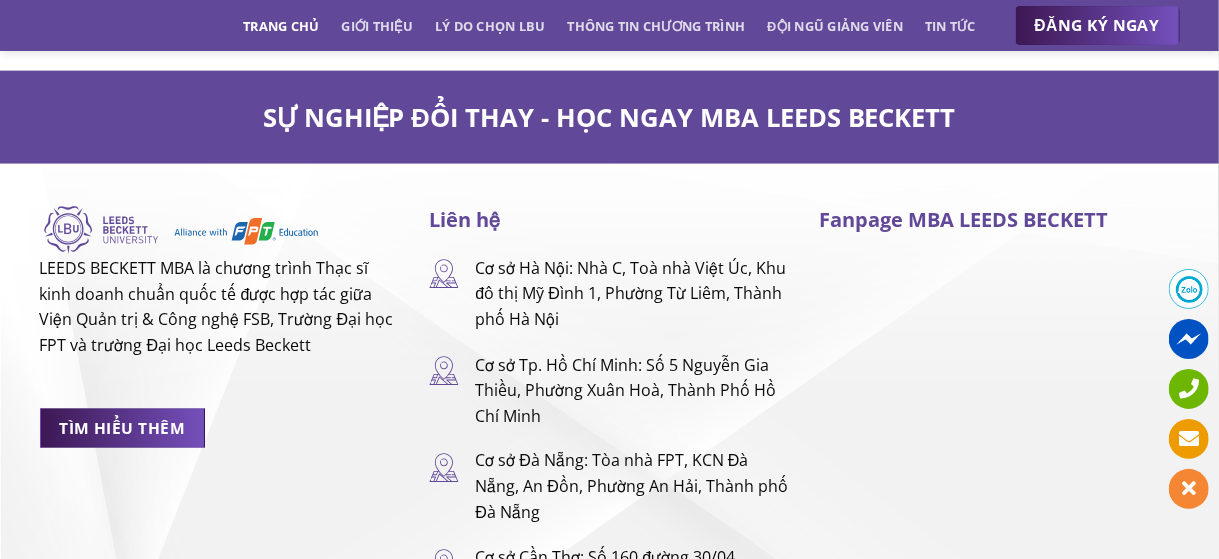 scroll, scrollTop: 12690, scrollLeft: 0, axis: vertical 